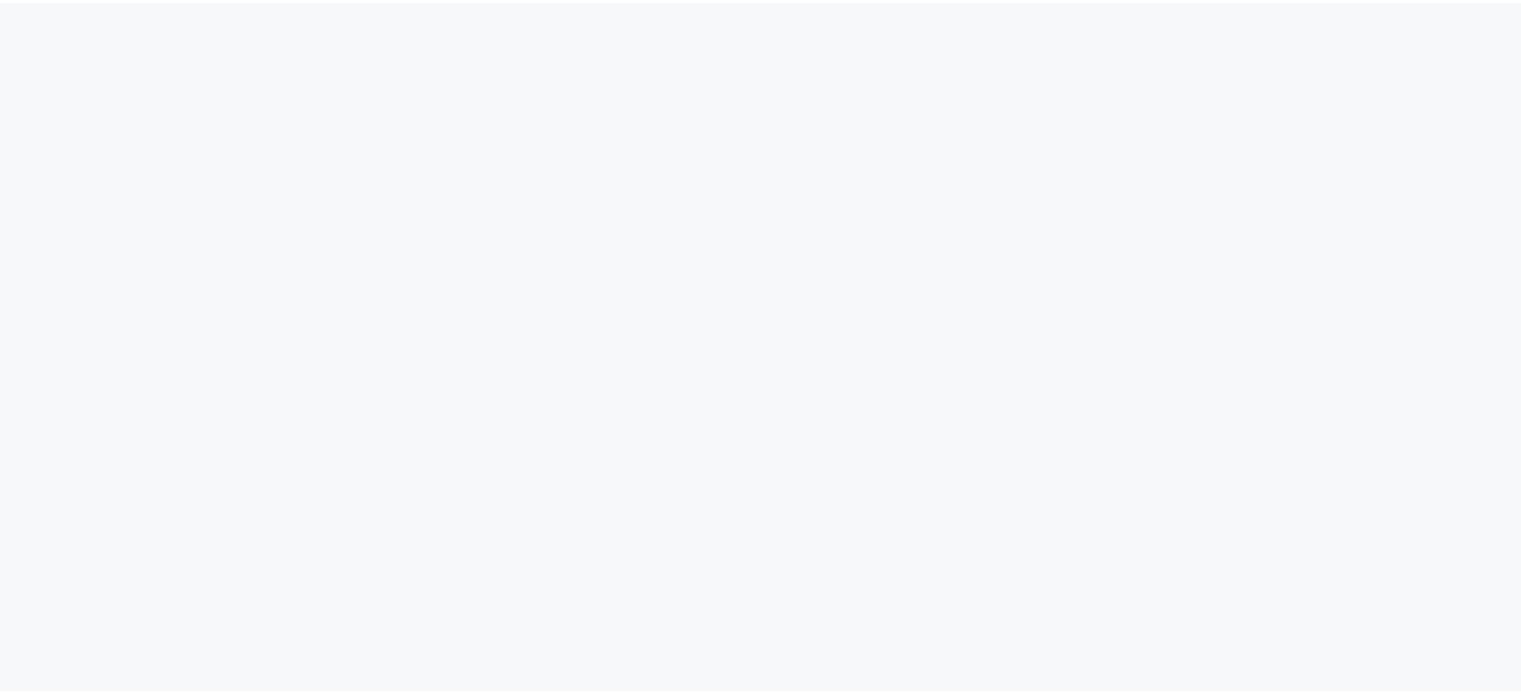 scroll, scrollTop: 0, scrollLeft: 0, axis: both 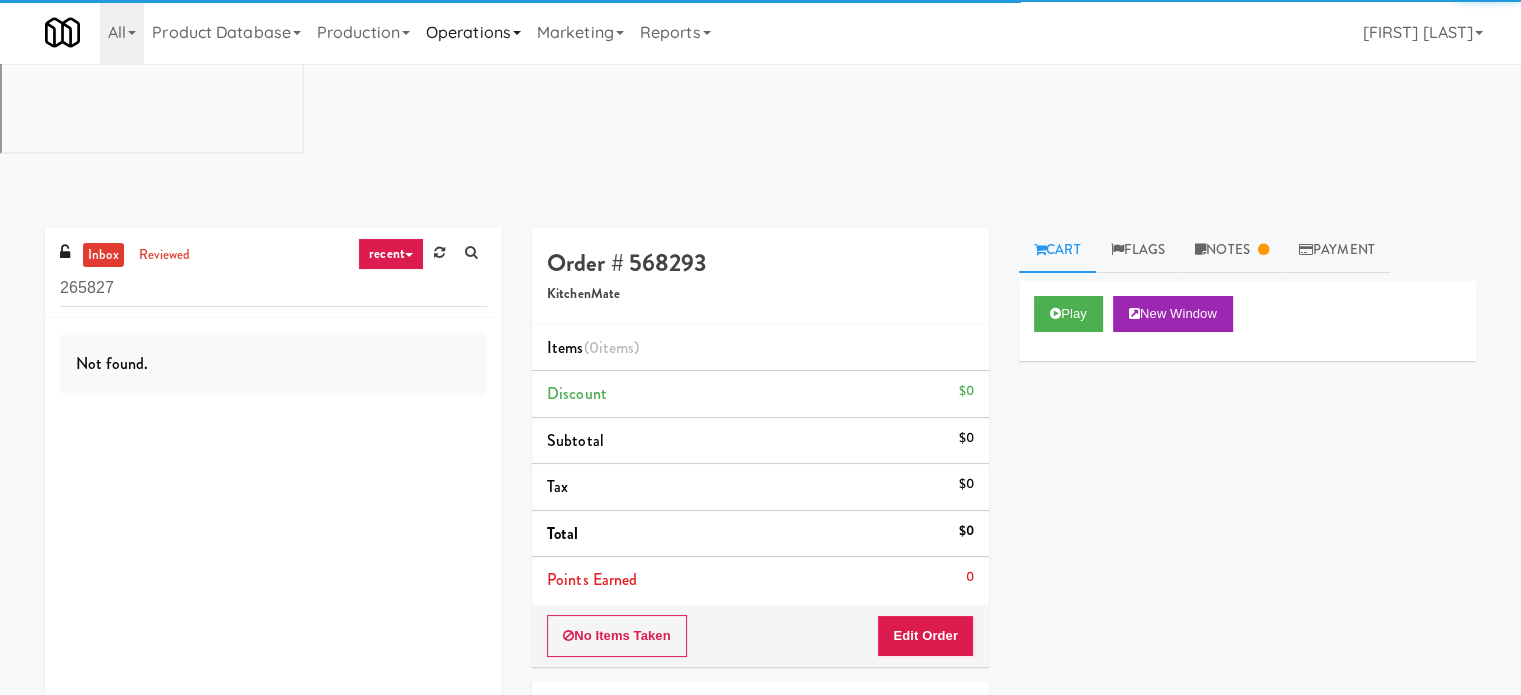 click on "Operations" at bounding box center [473, 32] 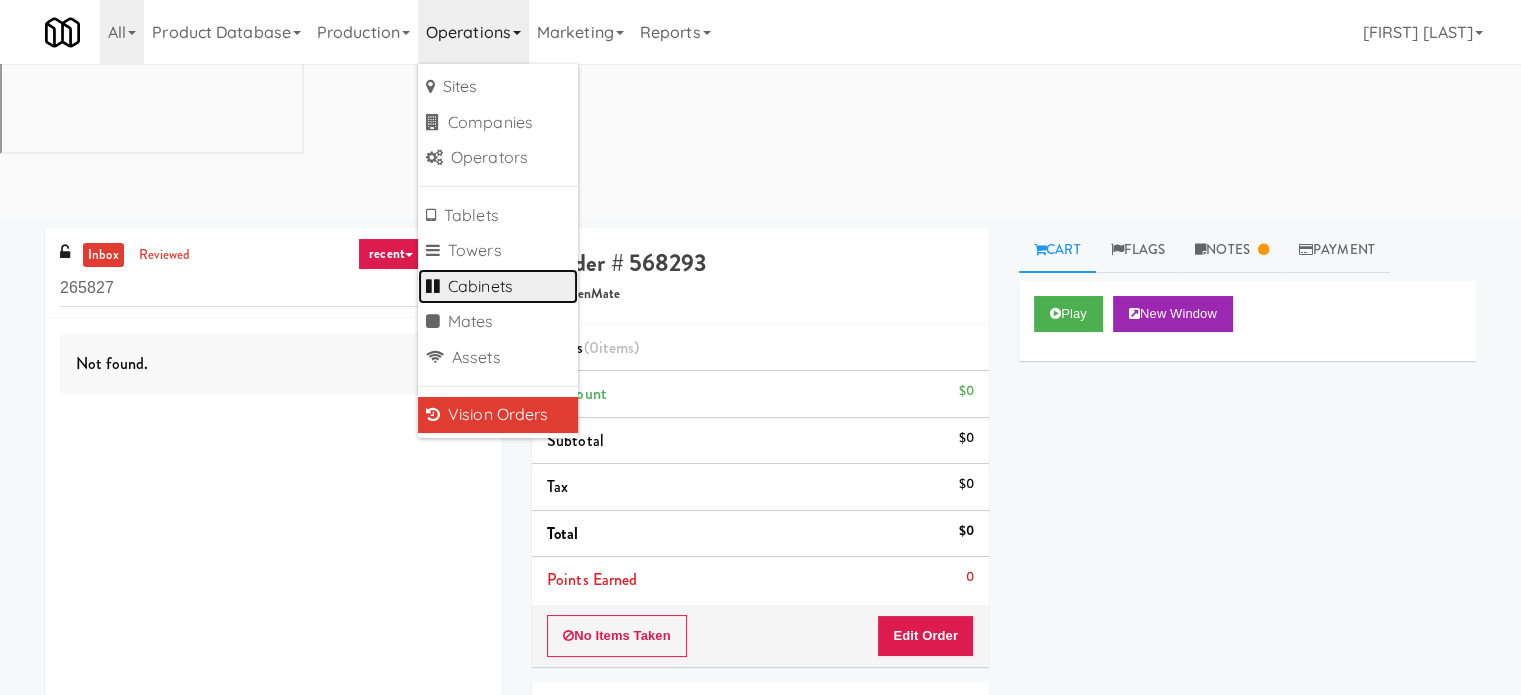 click on "Cabinets" at bounding box center (498, 287) 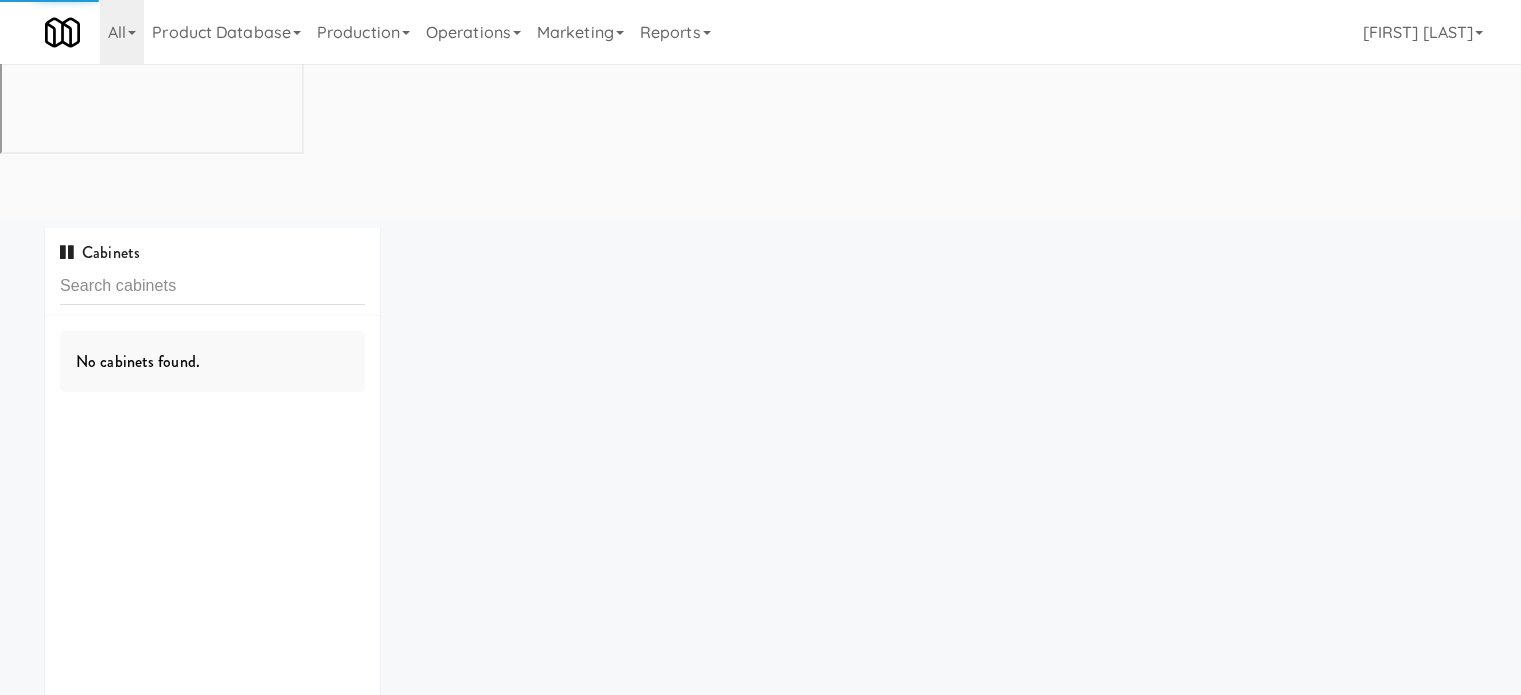 click at bounding box center (212, 286) 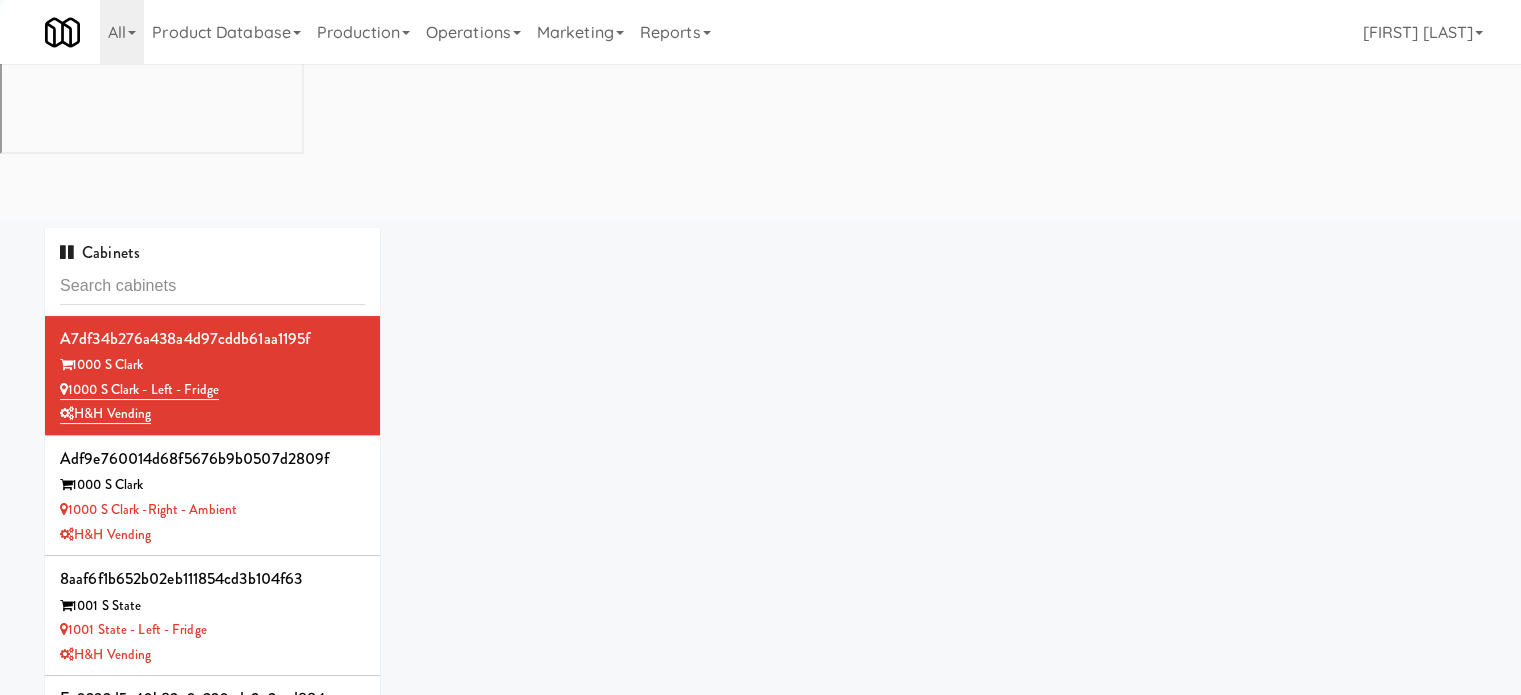 click at bounding box center (212, 286) 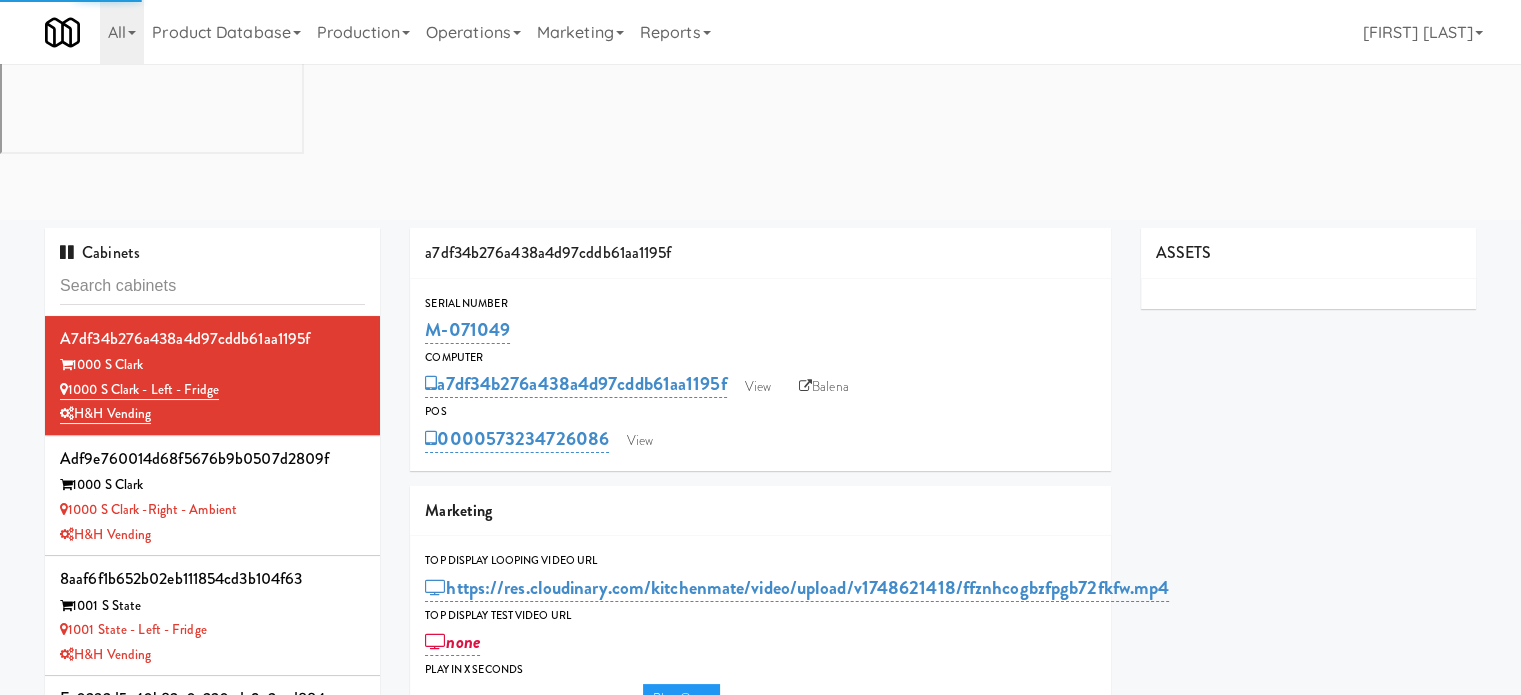 type on "Porticos Drinks" 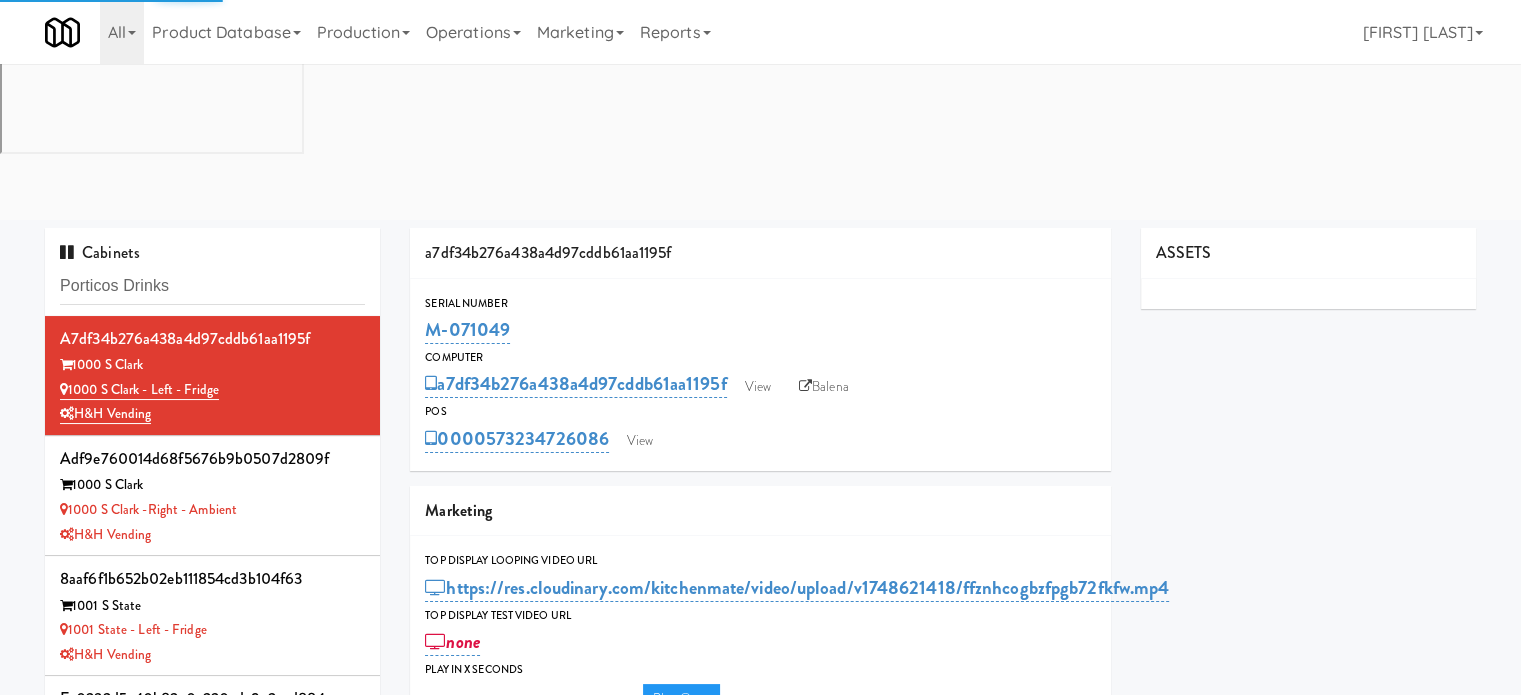 type on "3" 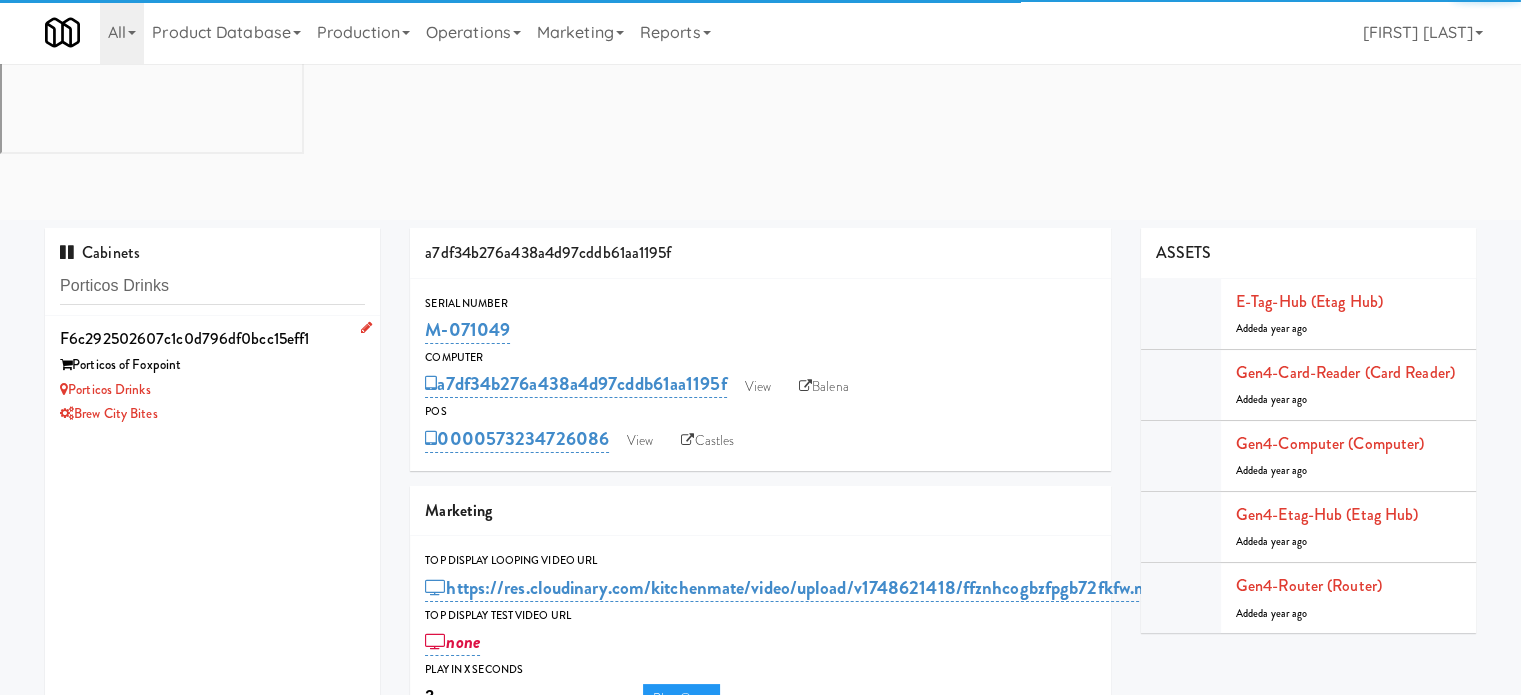 type on "Porticos Drinks" 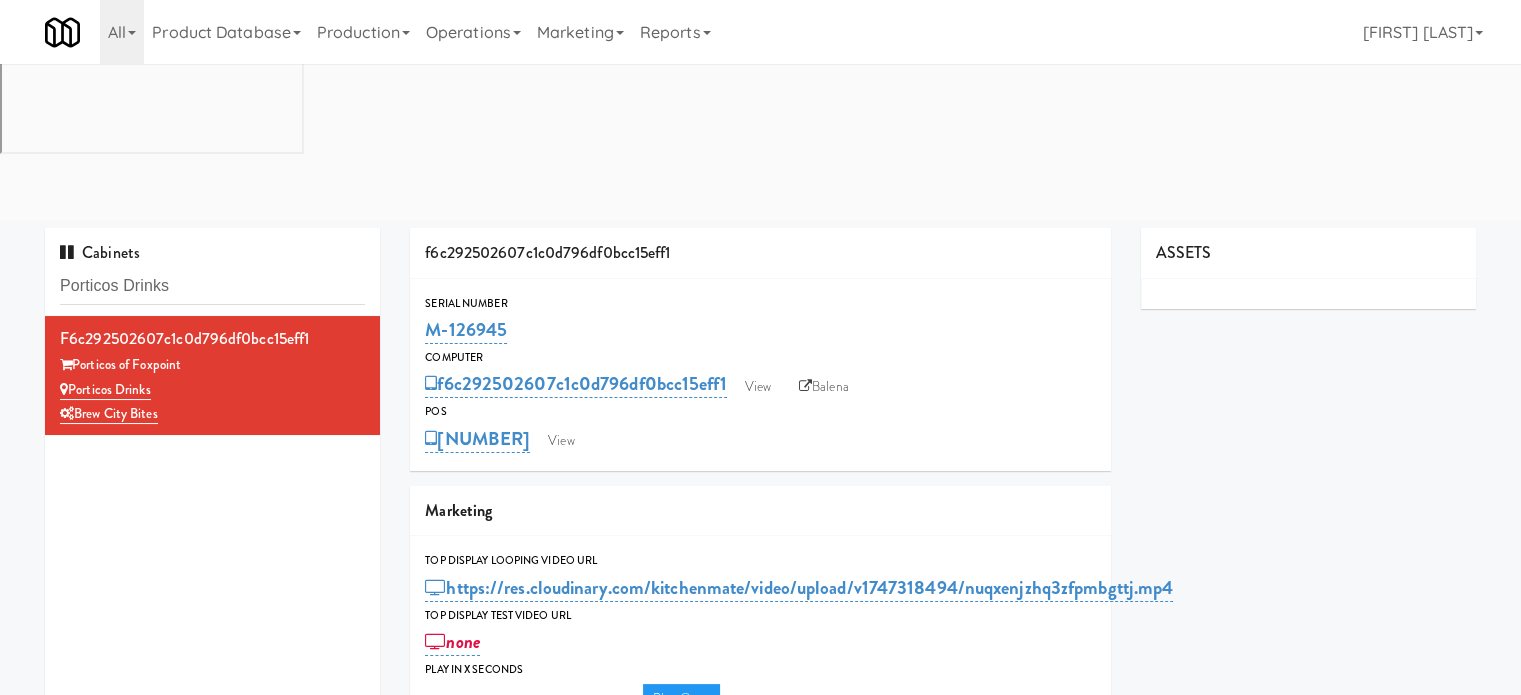 type on "3" 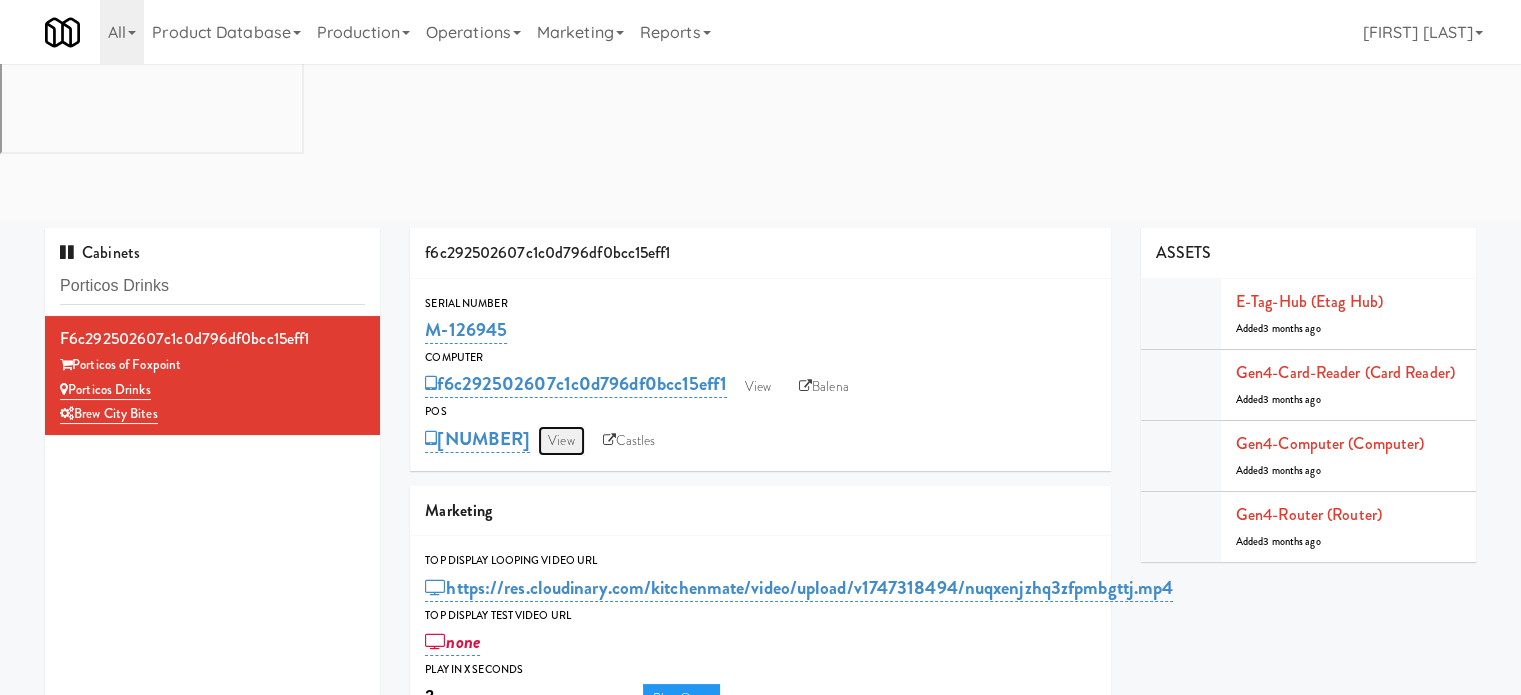 click on "View" at bounding box center (561, 441) 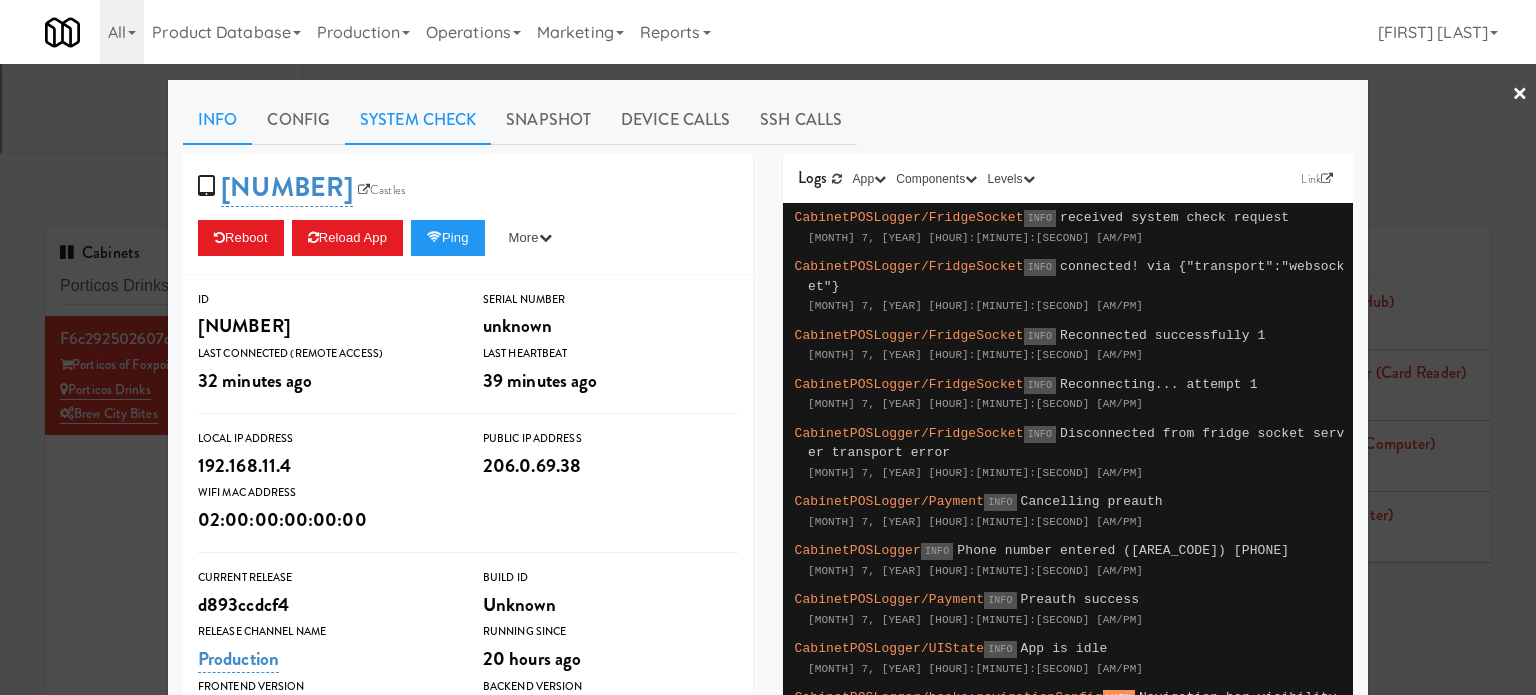 click on "System Check" at bounding box center (418, 120) 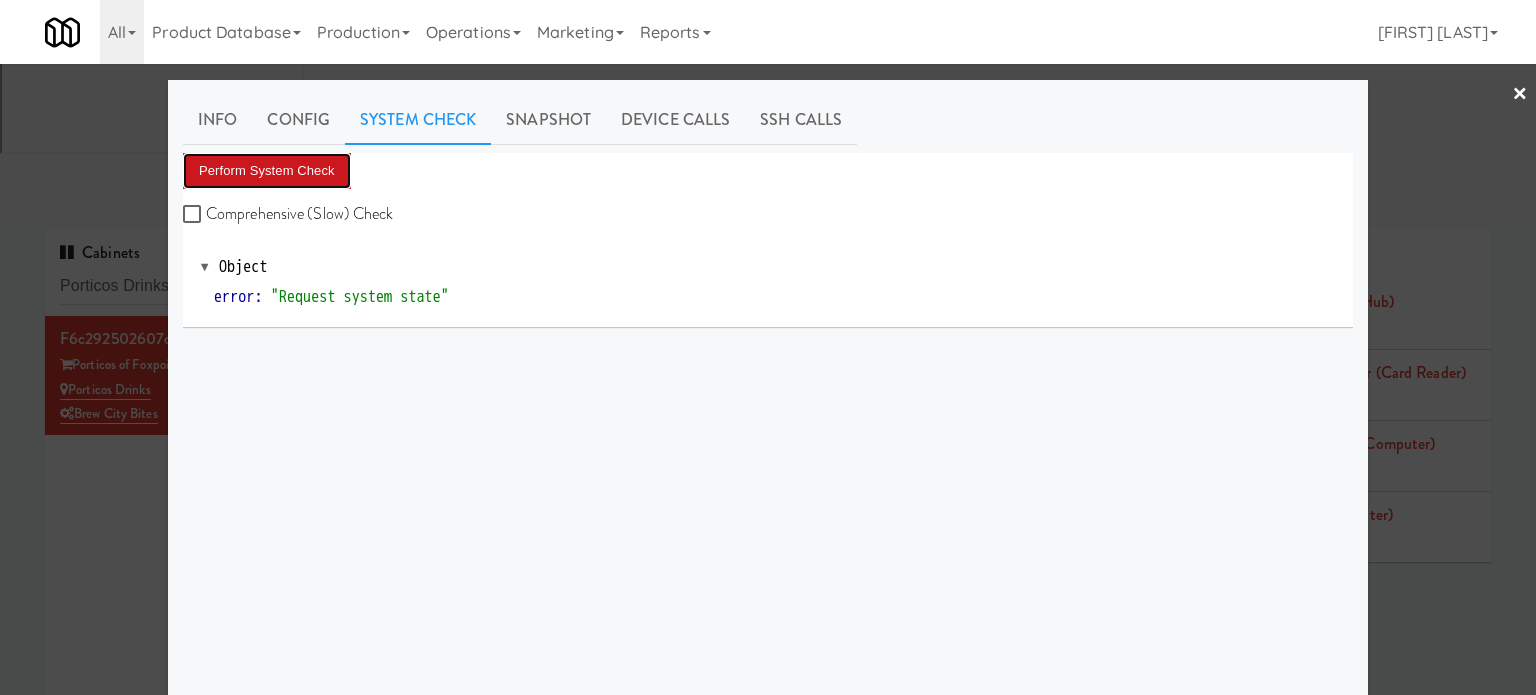 click on "Perform System Check" at bounding box center [267, 171] 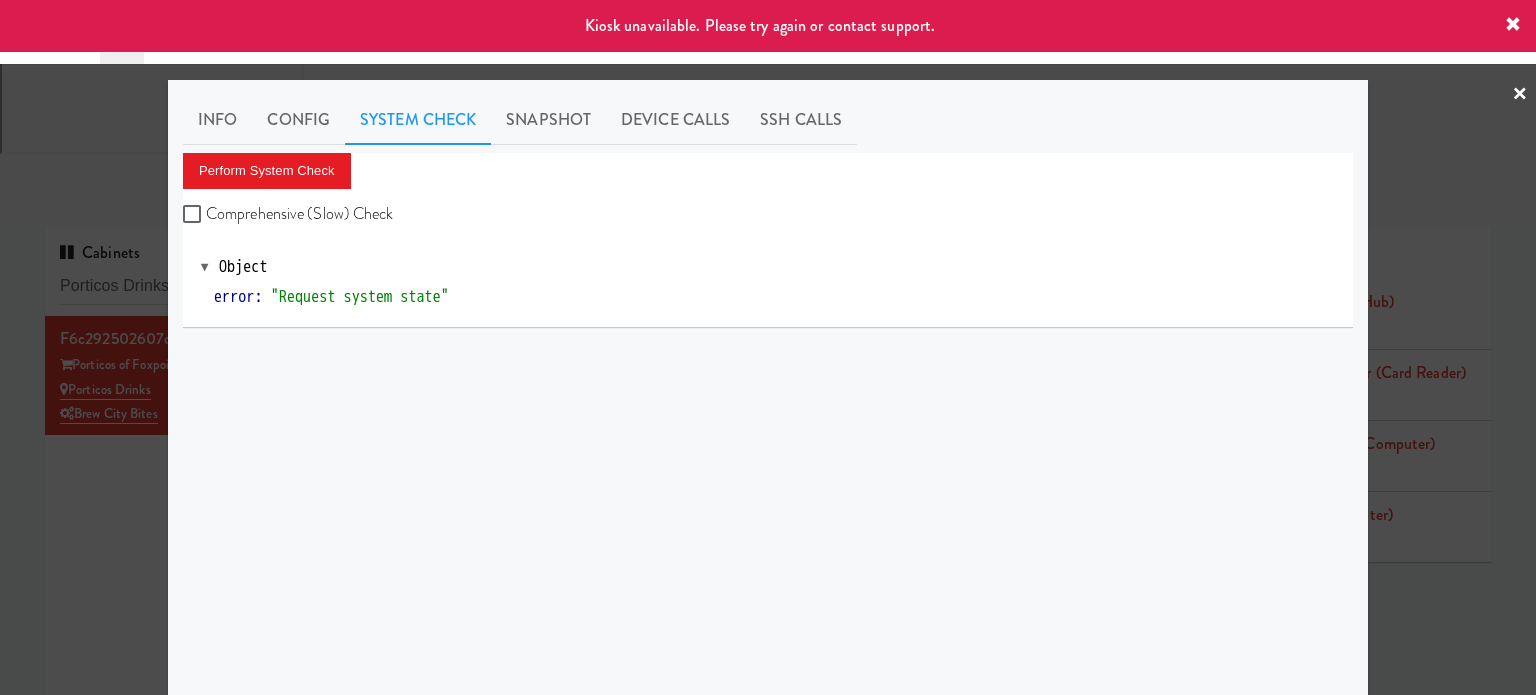 drag, startPoint x: 92, startPoint y: 398, endPoint x: 162, endPoint y: 355, distance: 82.1523 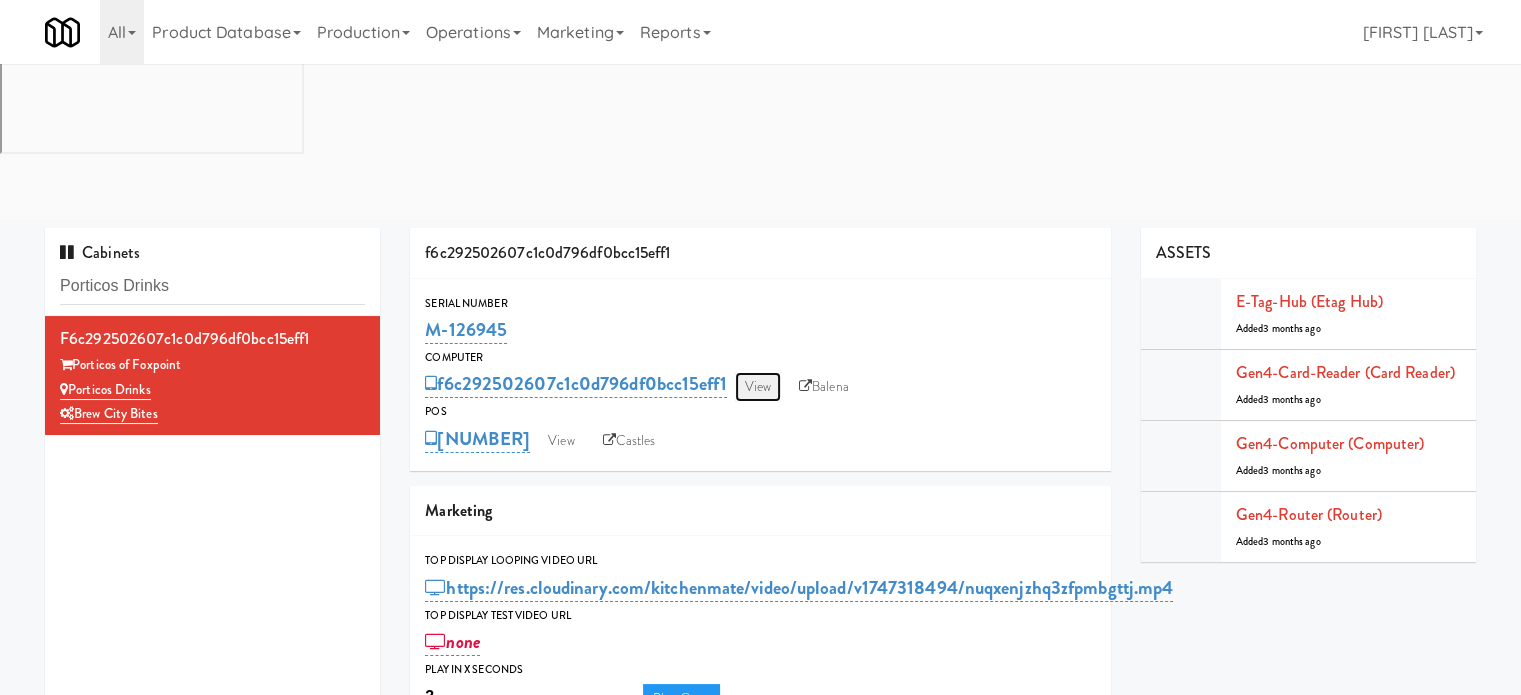 click on "View" at bounding box center (758, 387) 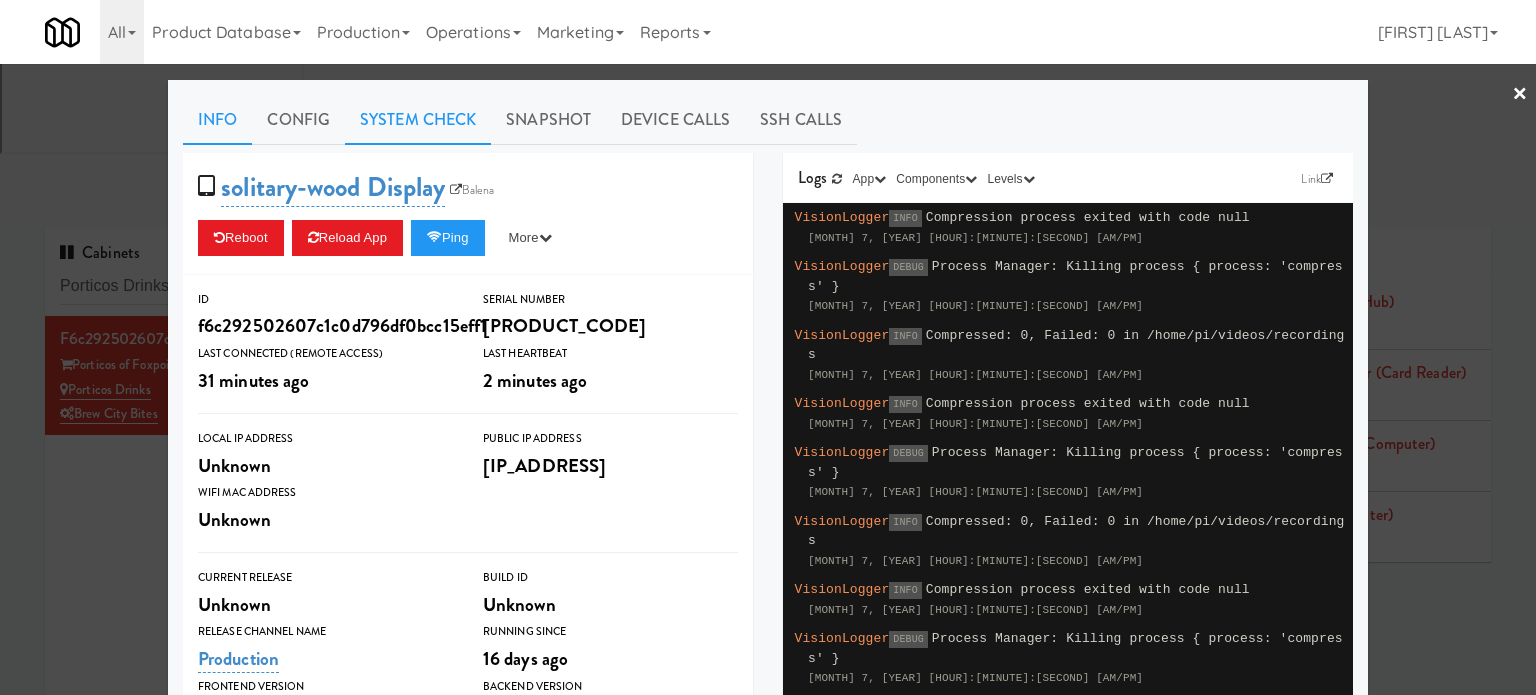click on "System Check" at bounding box center (418, 120) 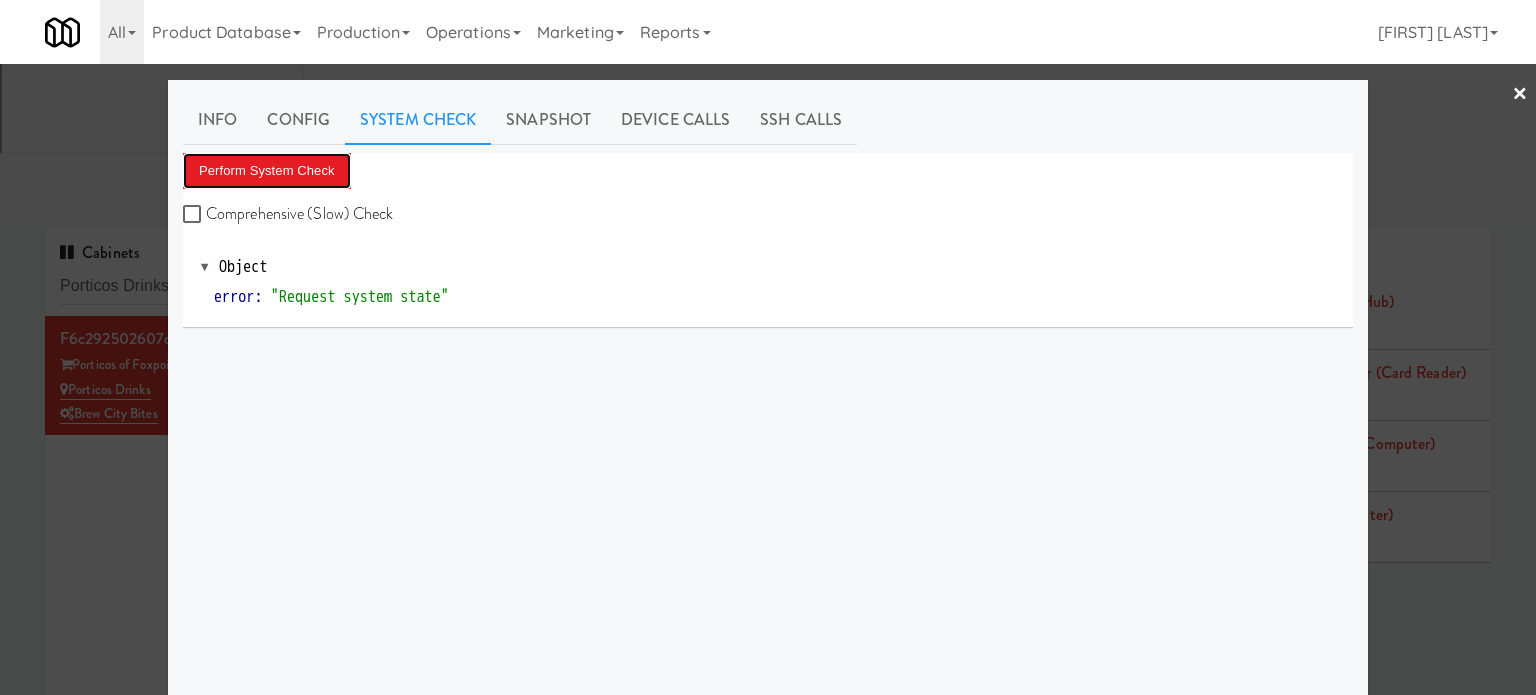 drag, startPoint x: 276, startPoint y: 168, endPoint x: 615, endPoint y: 247, distance: 348.0833 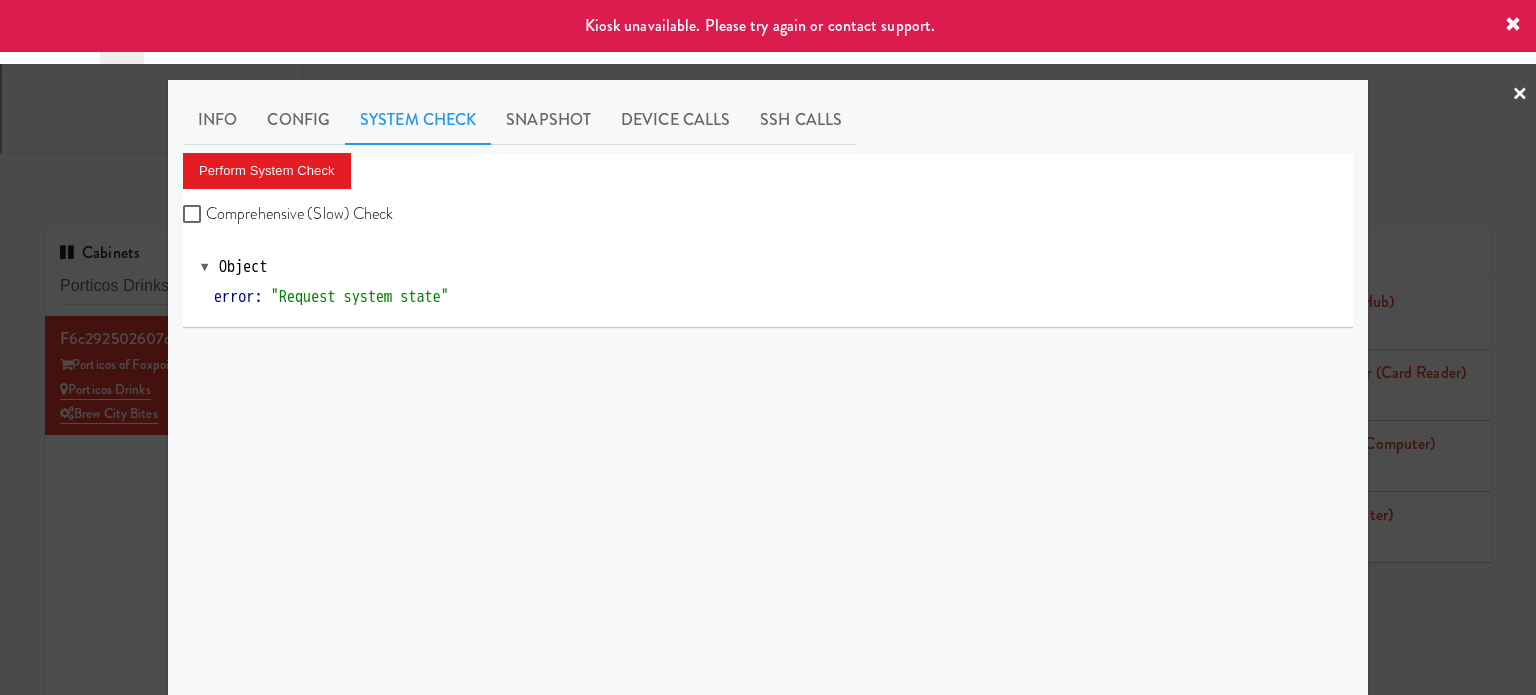 click at bounding box center [768, 347] 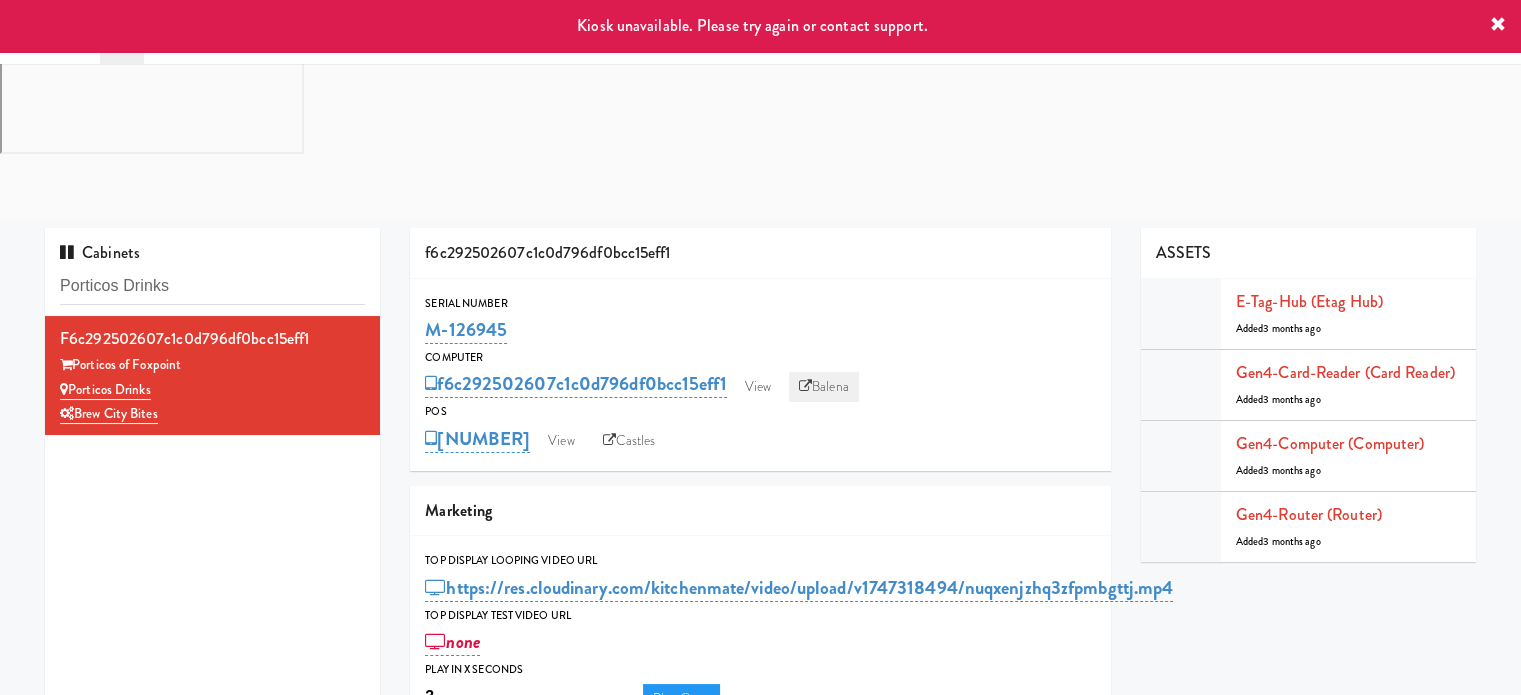 click on "Balena" at bounding box center (824, 387) 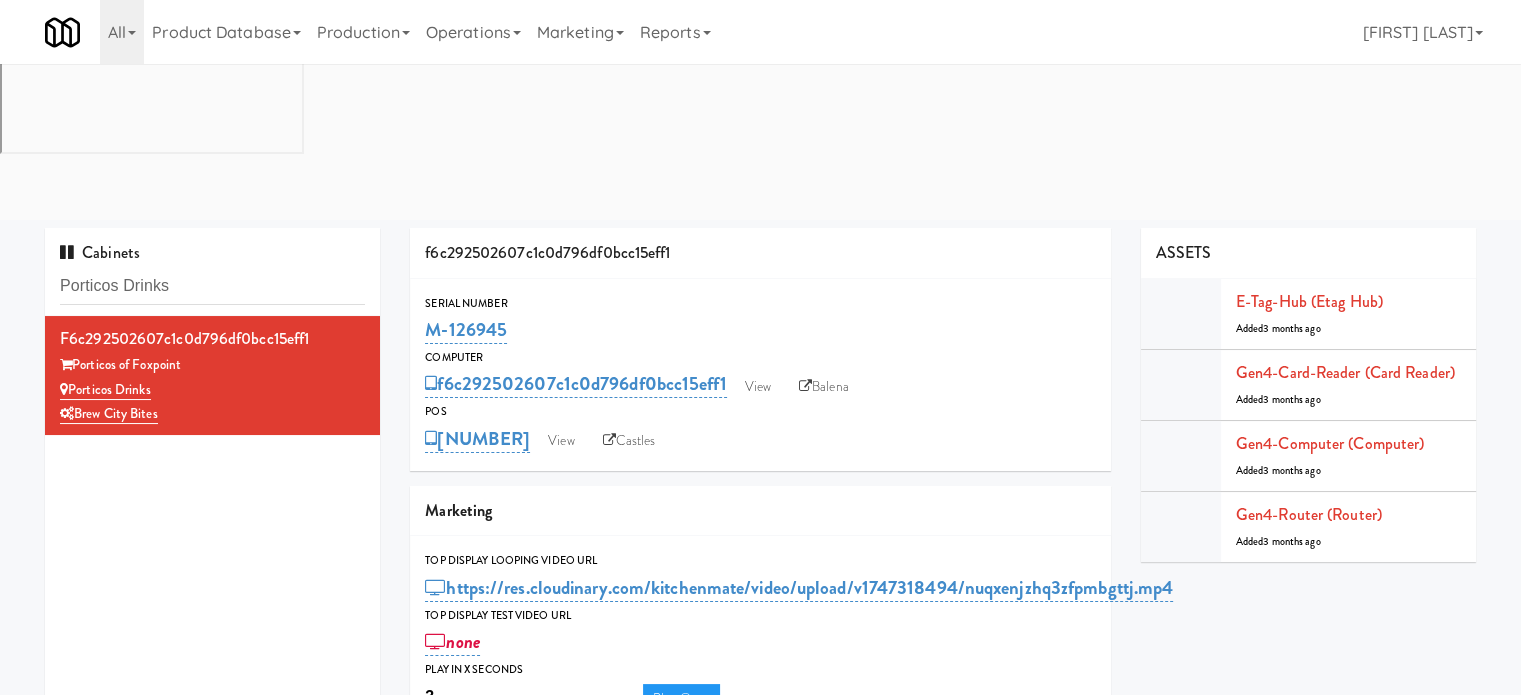 drag, startPoint x: 522, startPoint y: 171, endPoint x: 416, endPoint y: 171, distance: 106 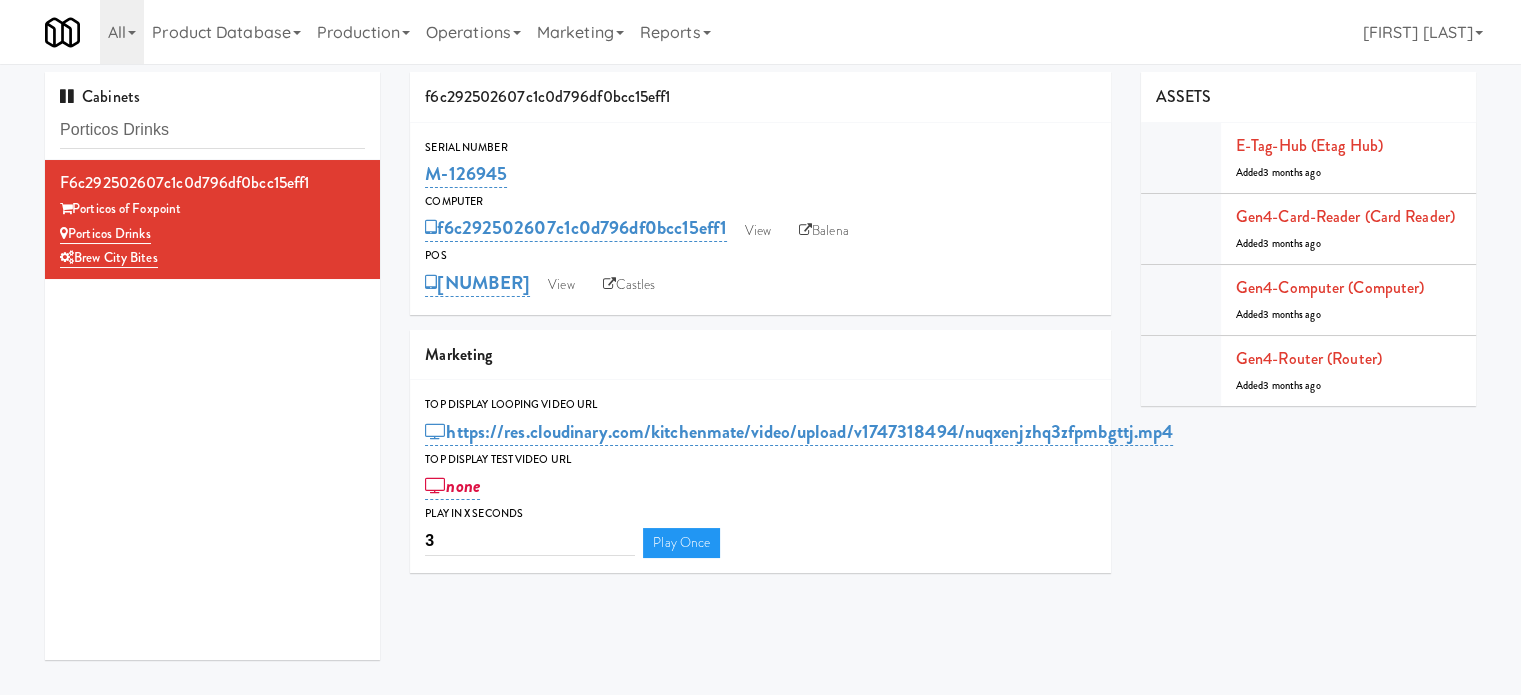 click on "Cabinets Porticos Drinks" at bounding box center (212, 116) 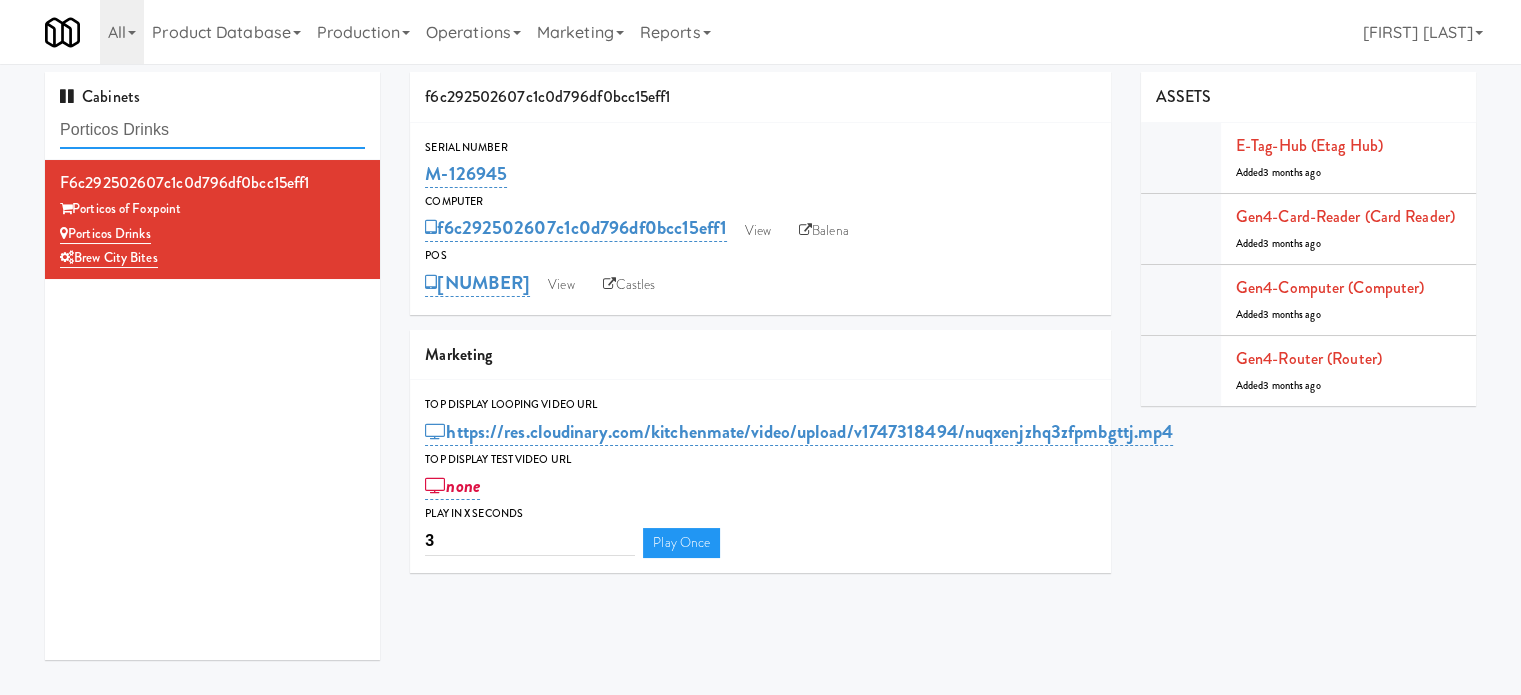 click on "Porticos Drinks" at bounding box center (212, 130) 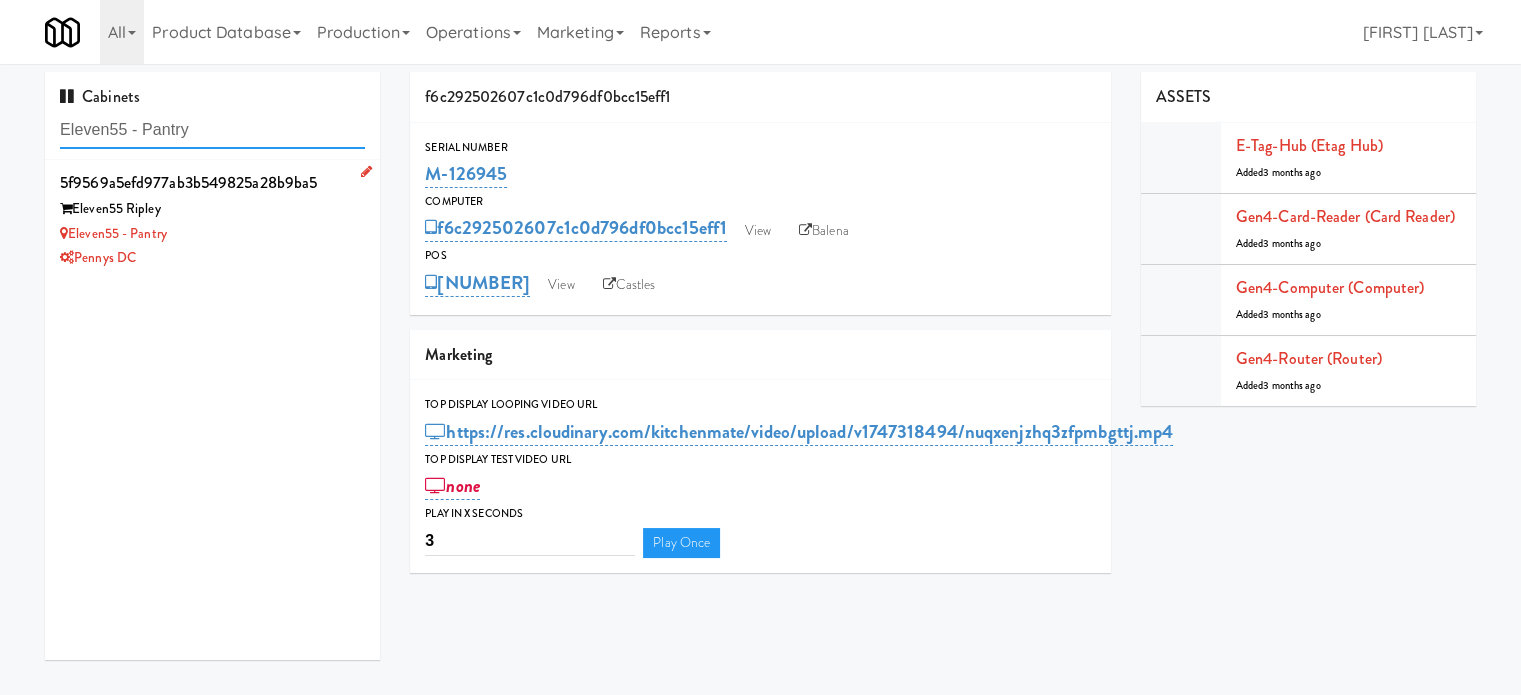 type on "Eleven55 - Pantry" 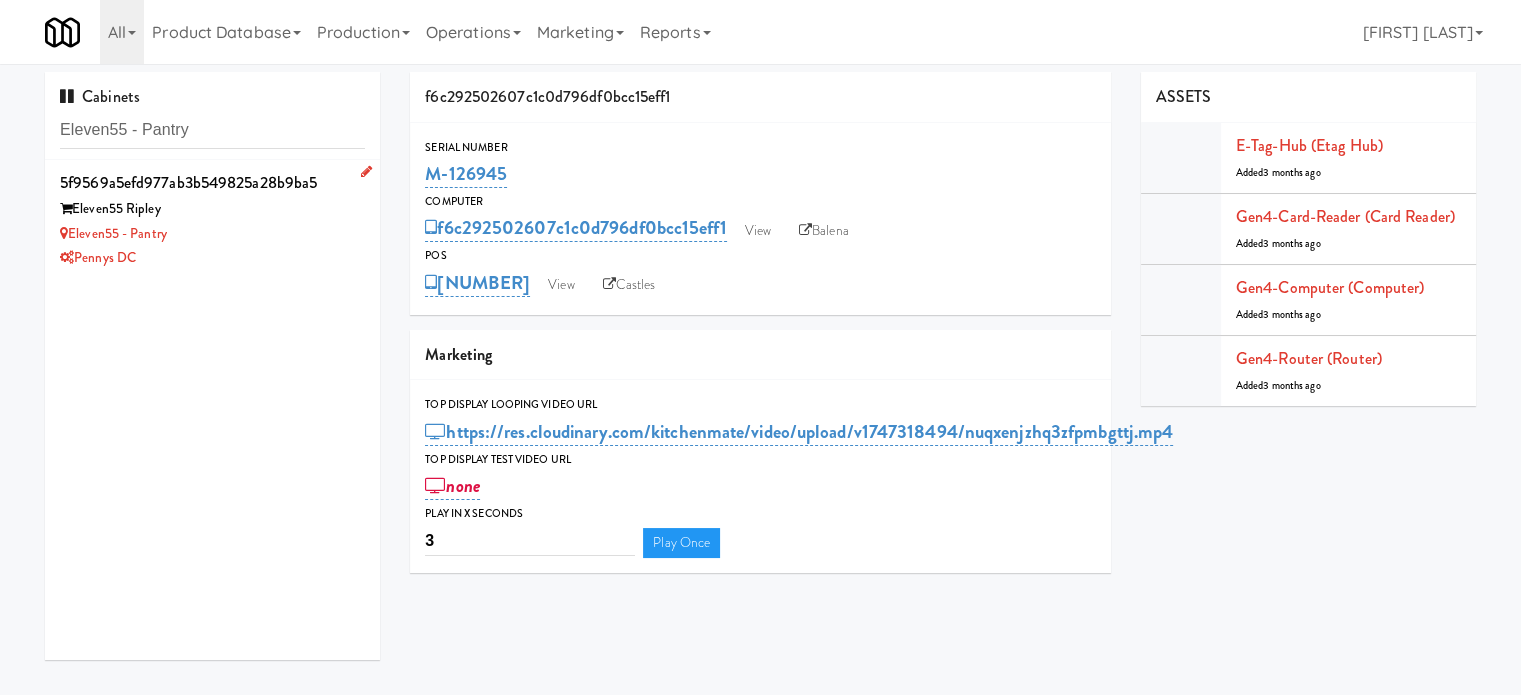 click on "Eleven55 - Pantry" at bounding box center (212, 234) 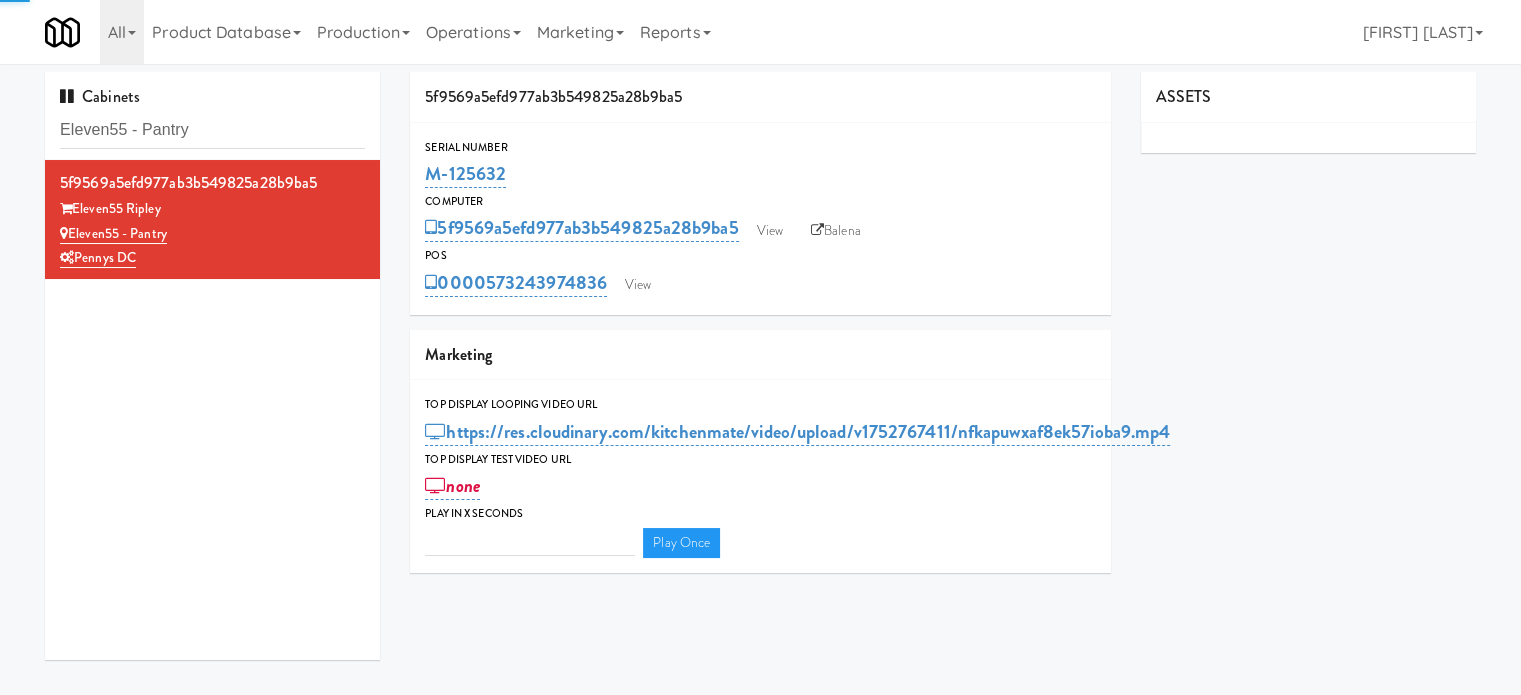 type on "3" 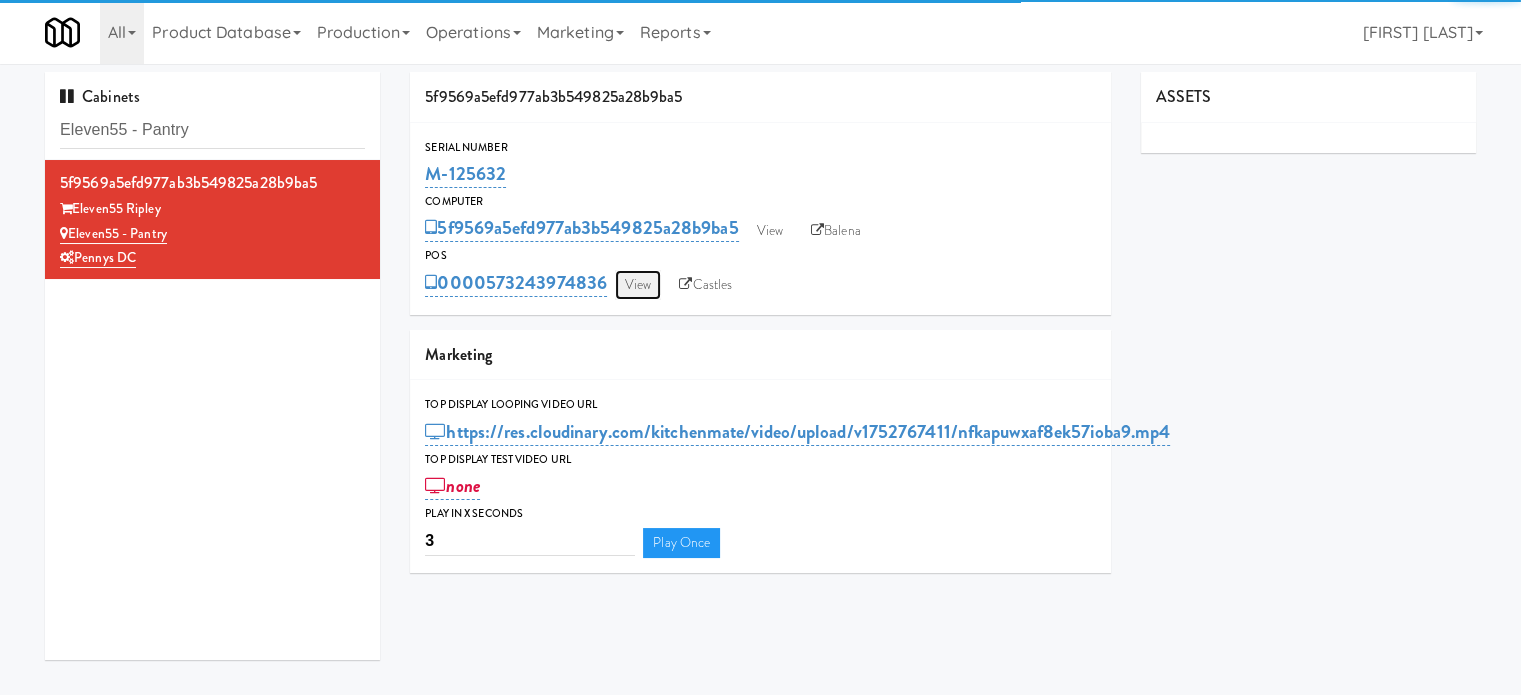click on "View" at bounding box center (638, 285) 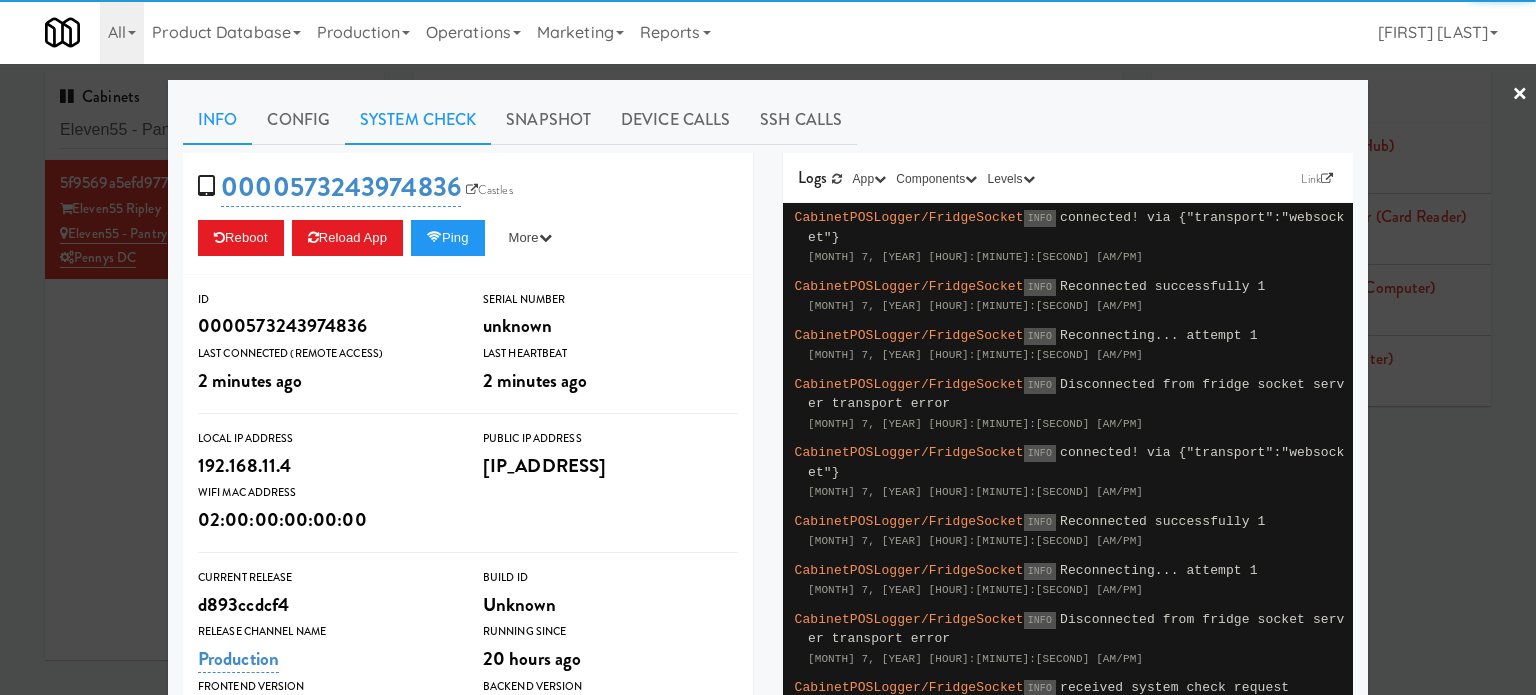 click on "System Check" at bounding box center [418, 120] 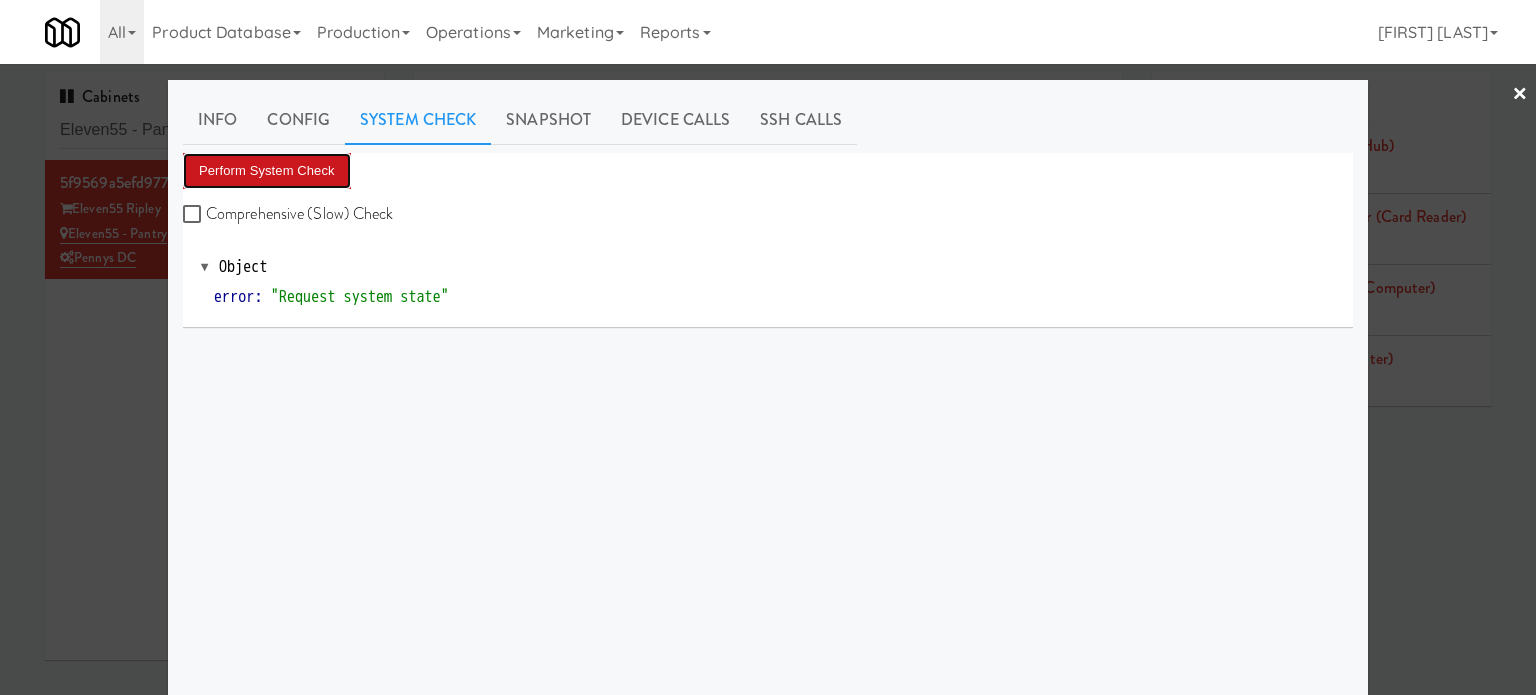 click on "Perform System Check" at bounding box center [267, 171] 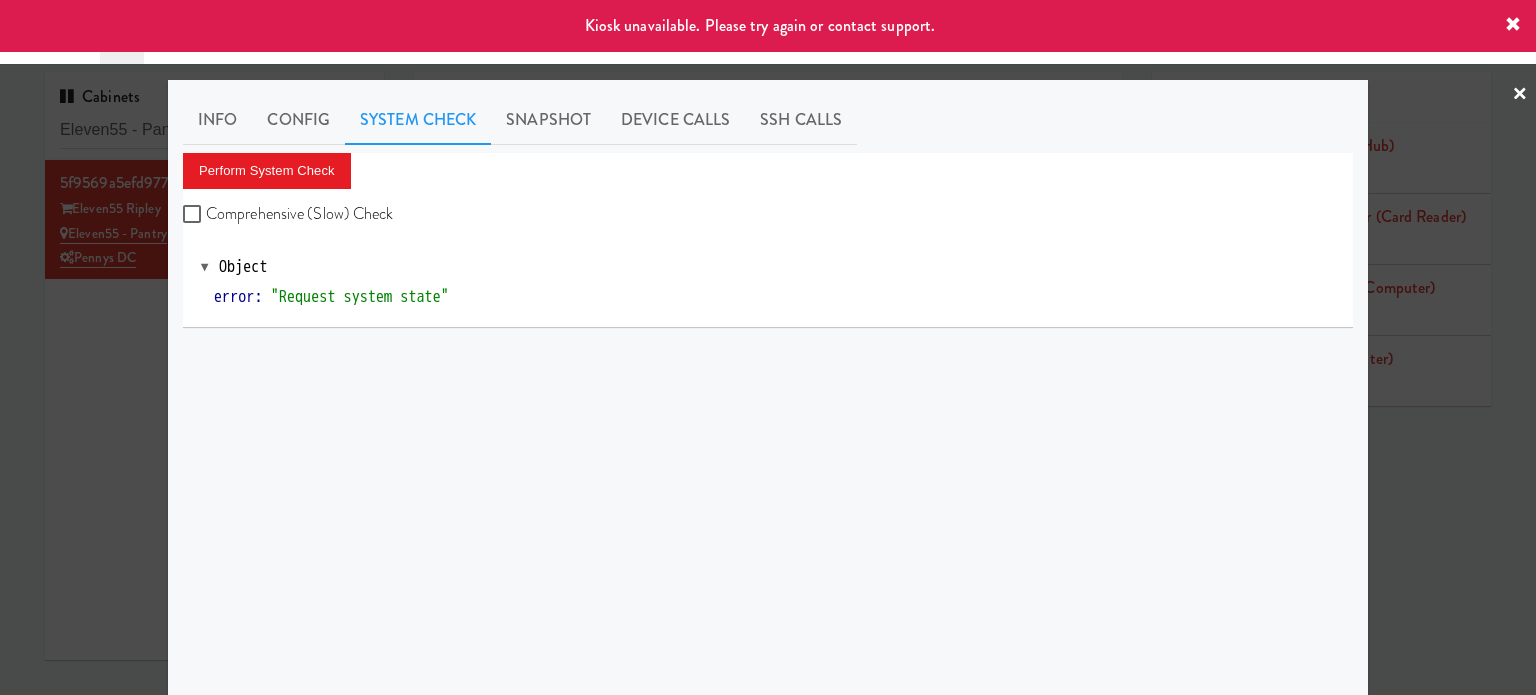 click at bounding box center (768, 347) 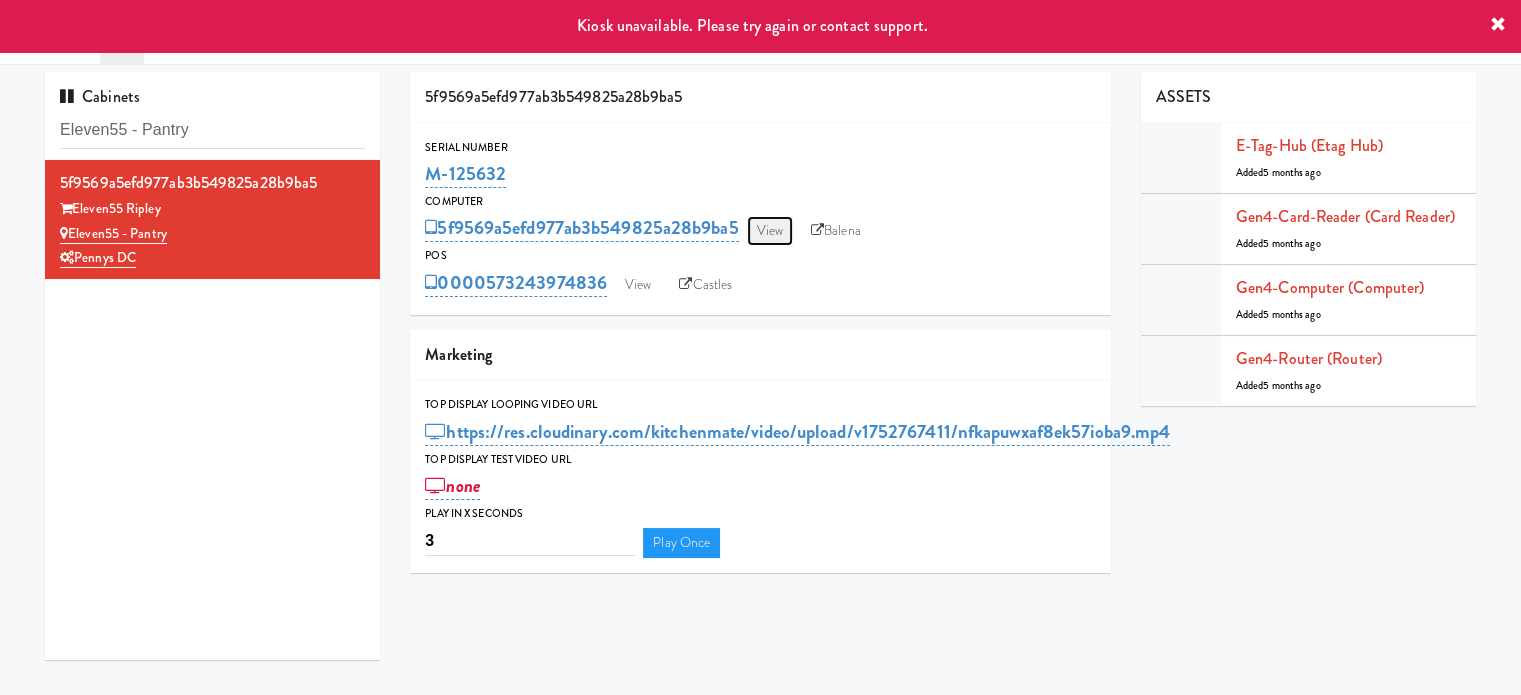 click on "View" at bounding box center [770, 231] 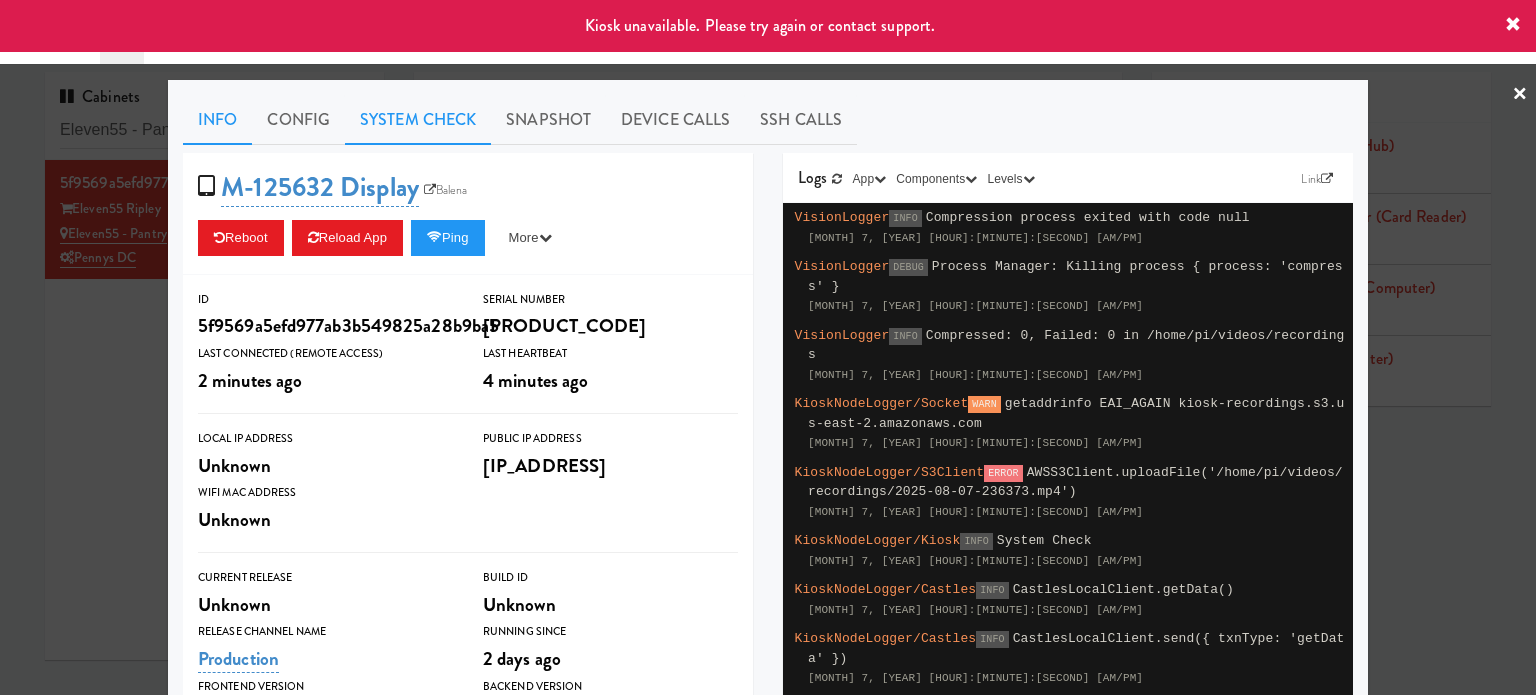 click on "System Check" at bounding box center (418, 120) 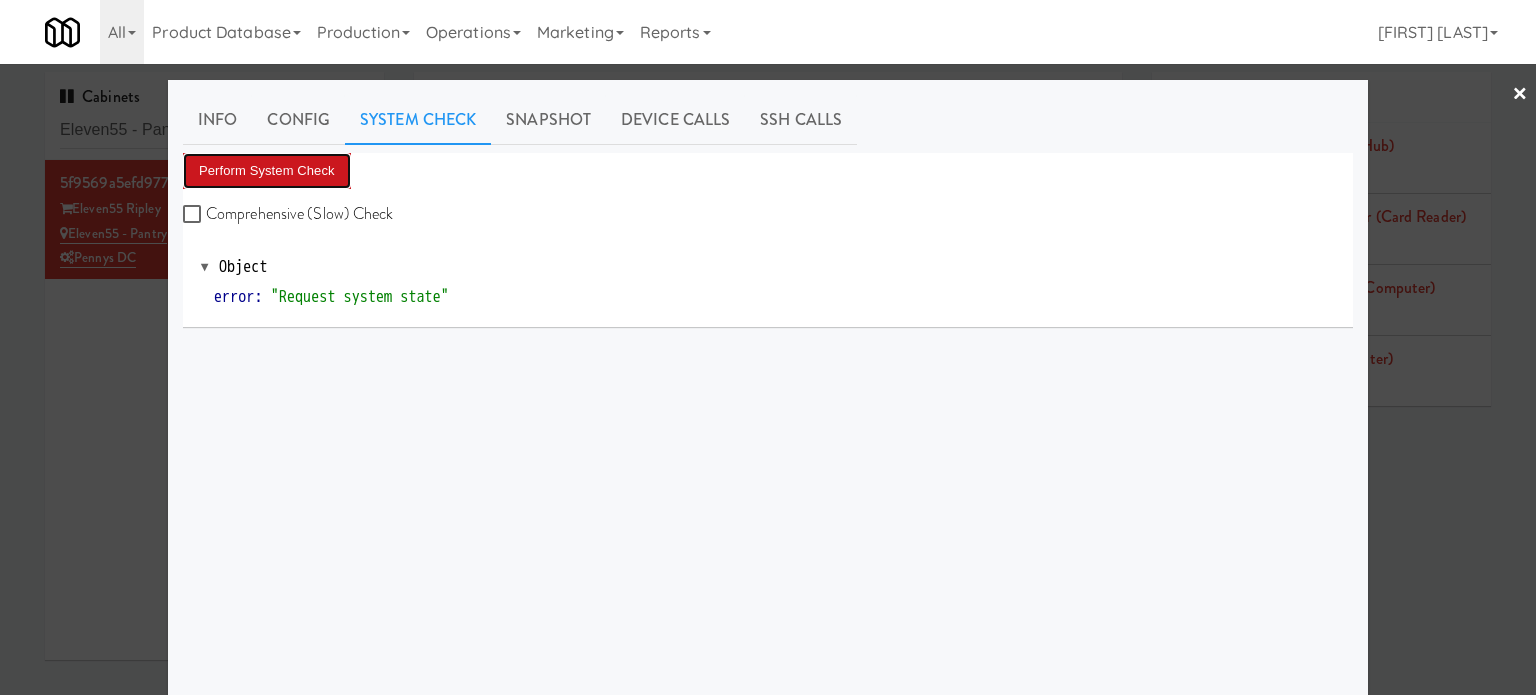click on "Perform System Check" at bounding box center (267, 171) 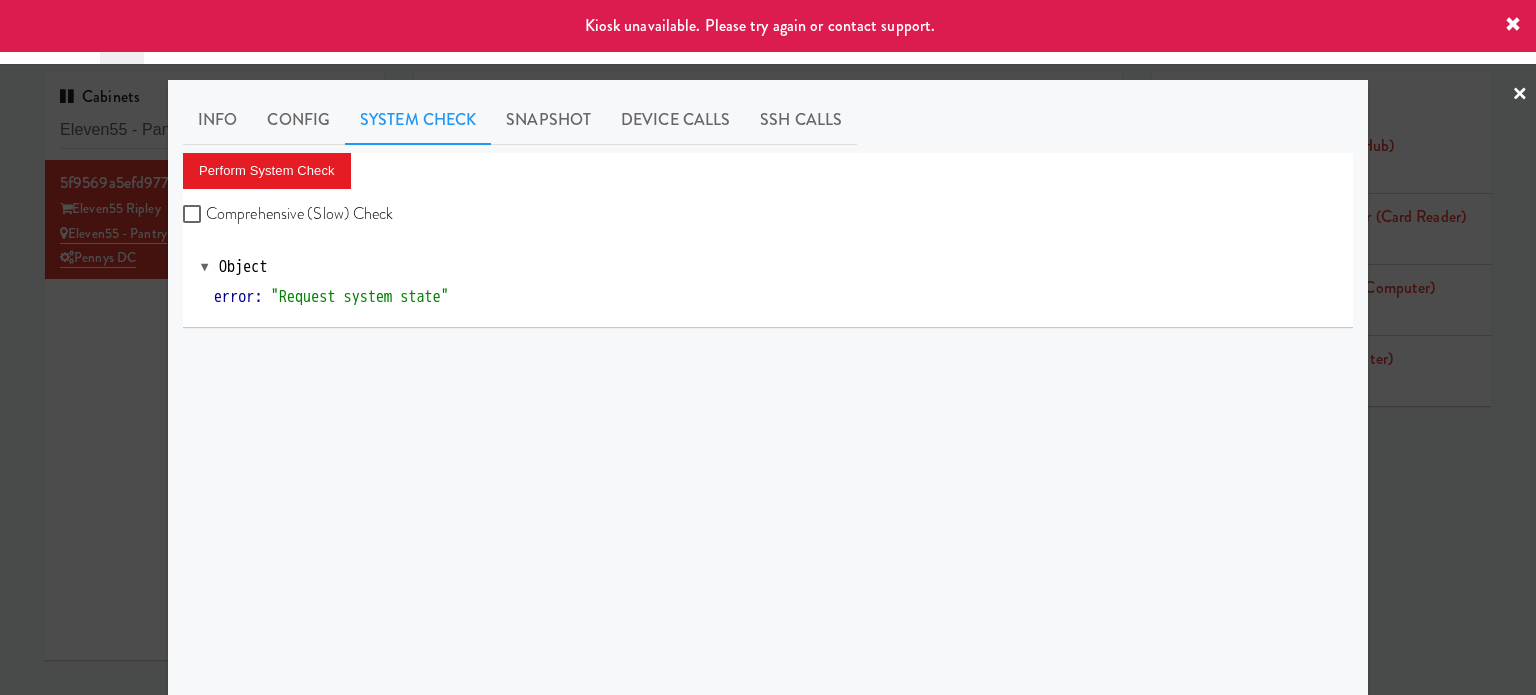 drag, startPoint x: 48, startPoint y: 410, endPoint x: 820, endPoint y: 304, distance: 779.2432 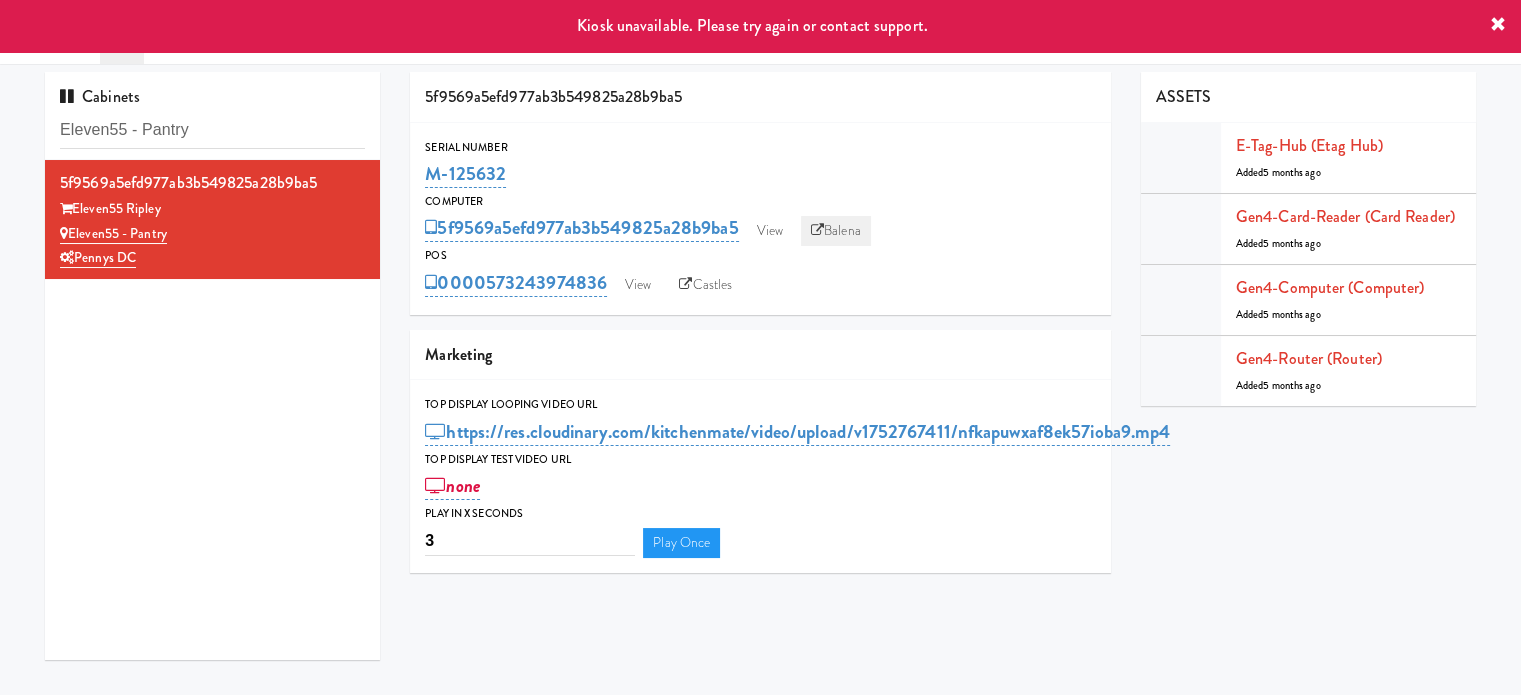 click on "Balena" at bounding box center (836, 231) 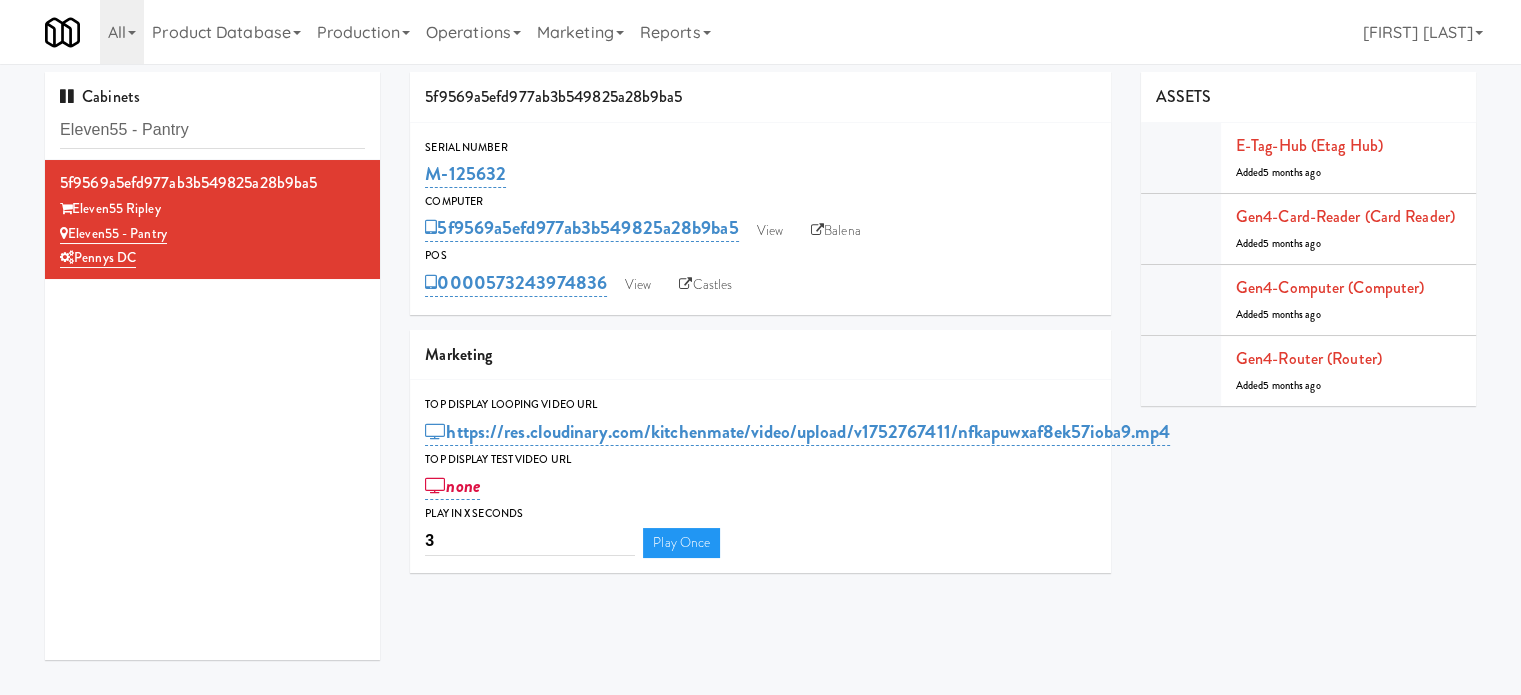 drag, startPoint x: 512, startPoint y: 171, endPoint x: 418, endPoint y: 178, distance: 94.26028 